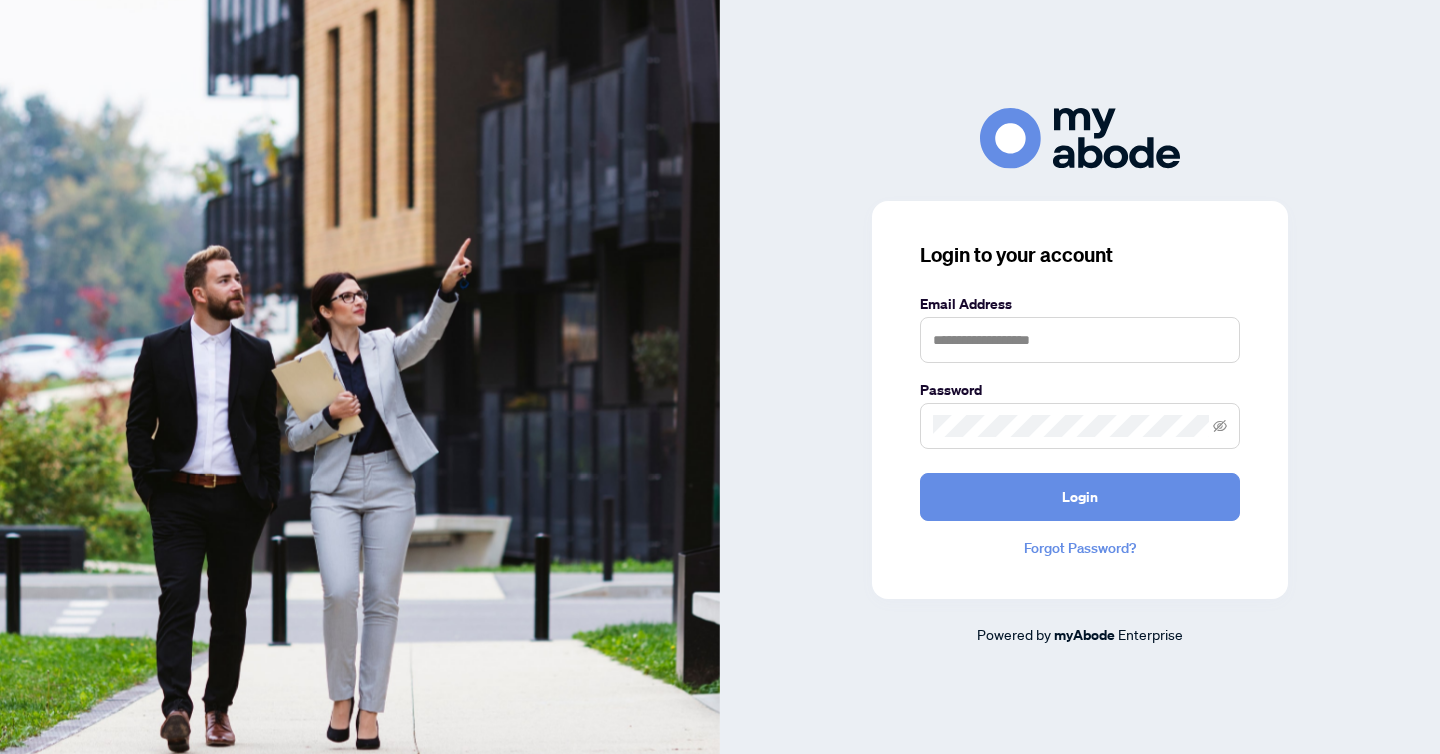 scroll, scrollTop: 0, scrollLeft: 0, axis: both 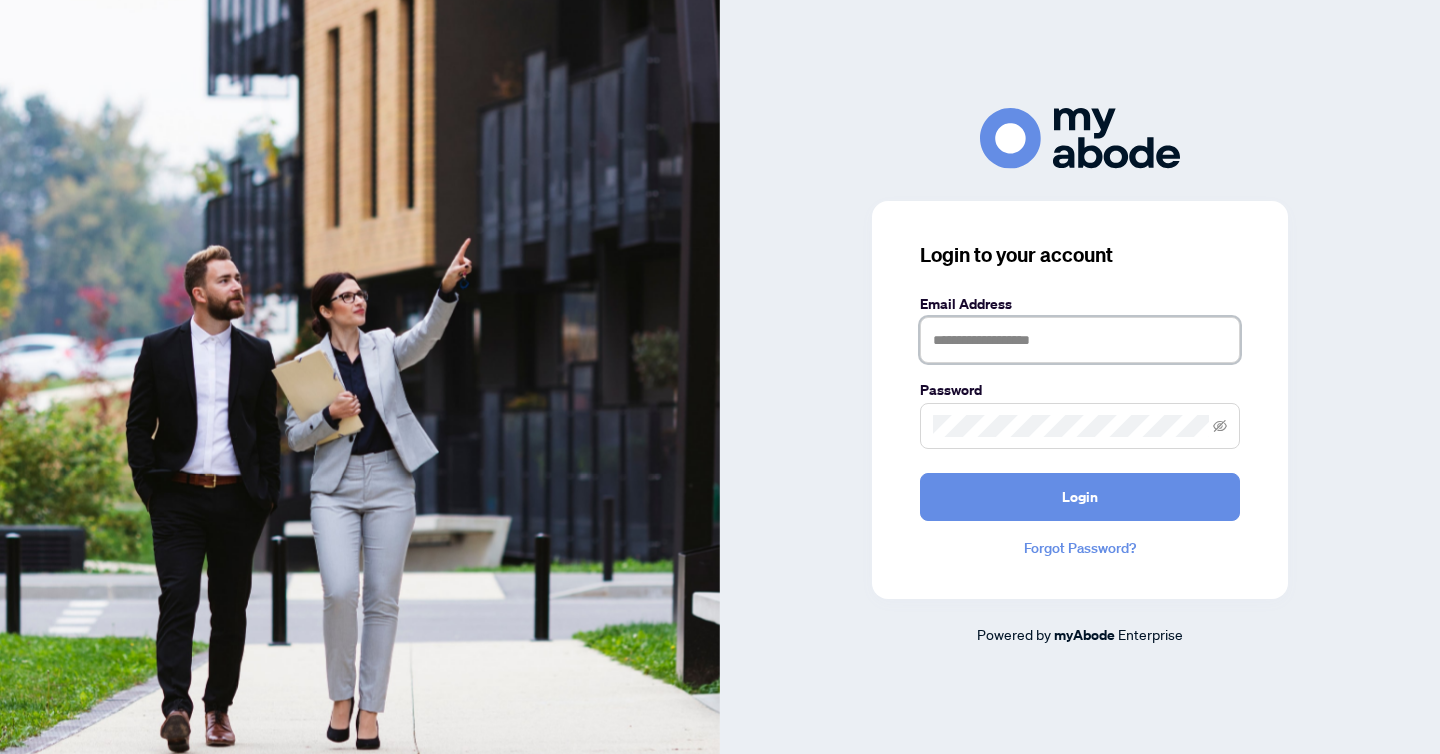 click at bounding box center (1080, 340) 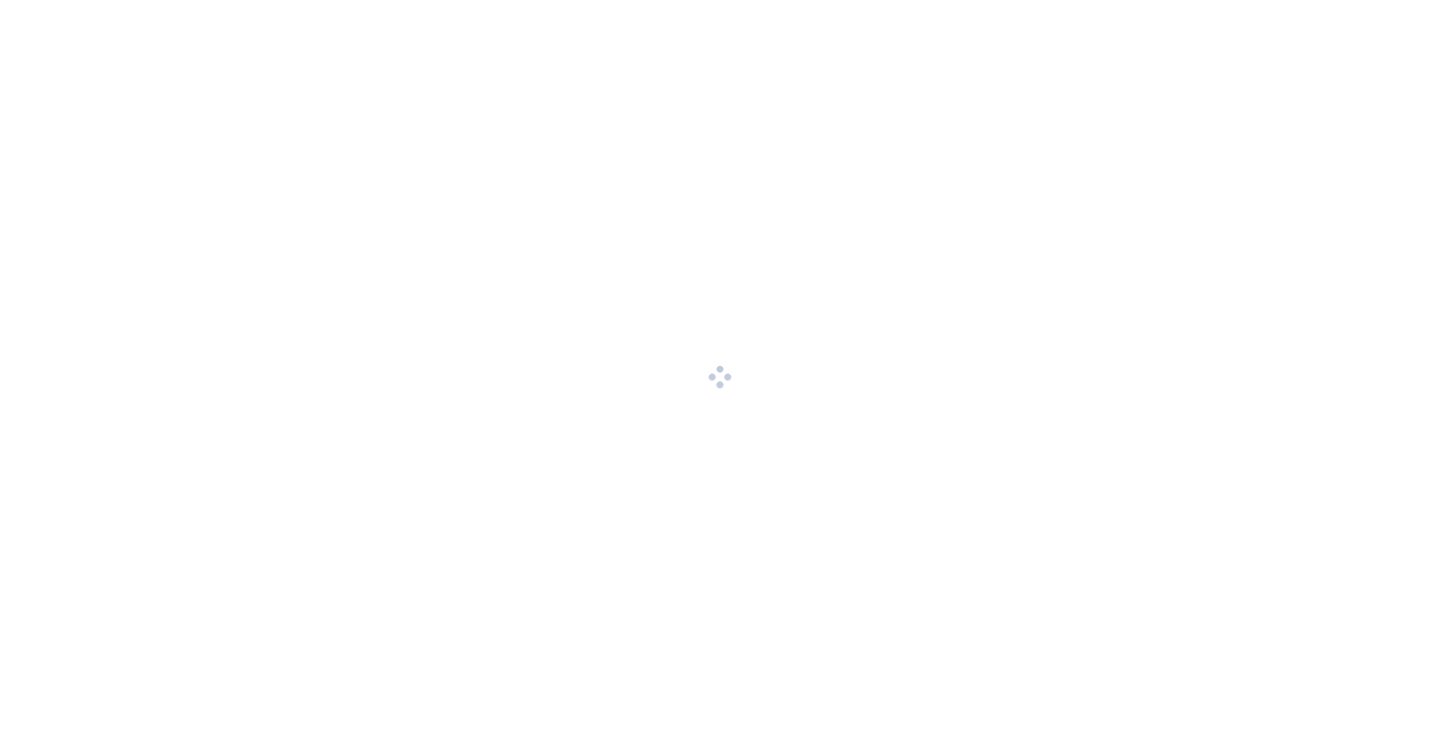 scroll, scrollTop: 0, scrollLeft: 0, axis: both 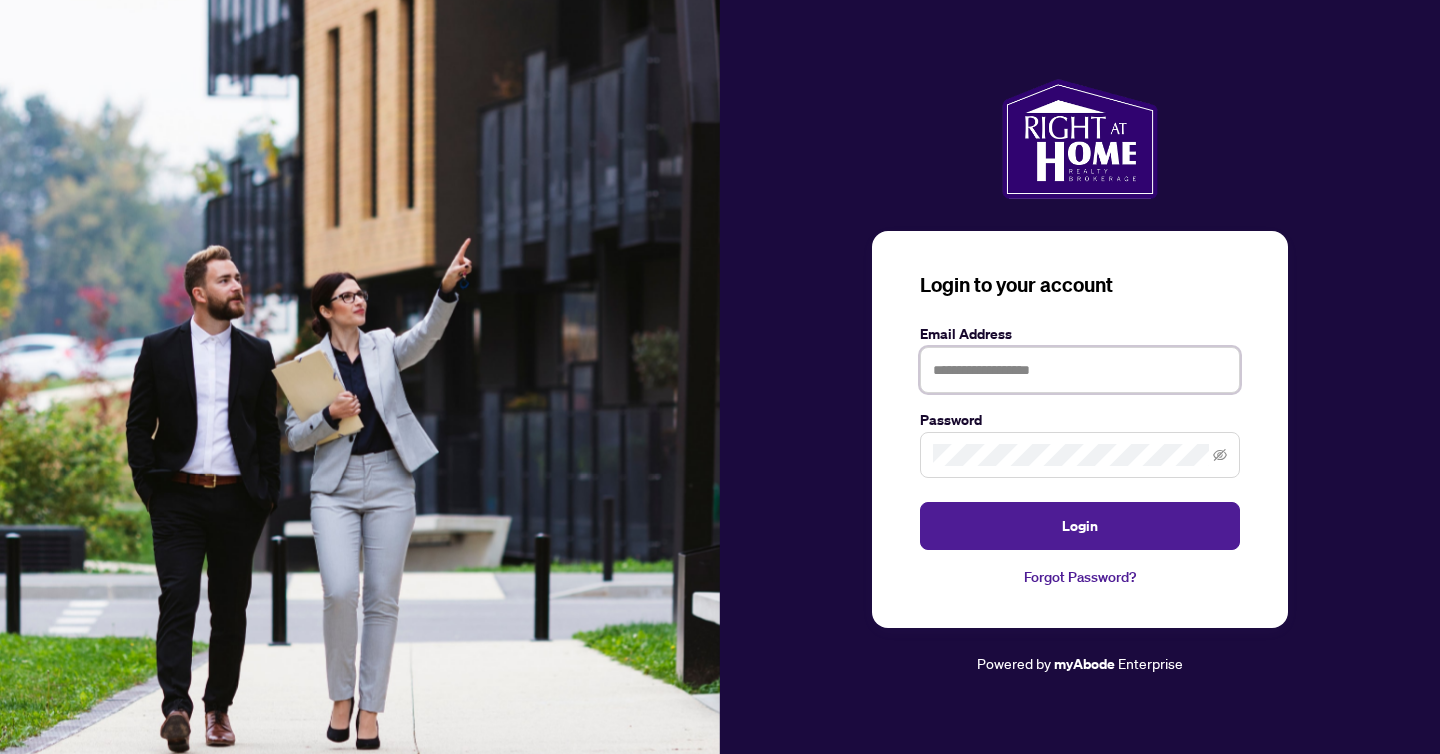 type on "**********" 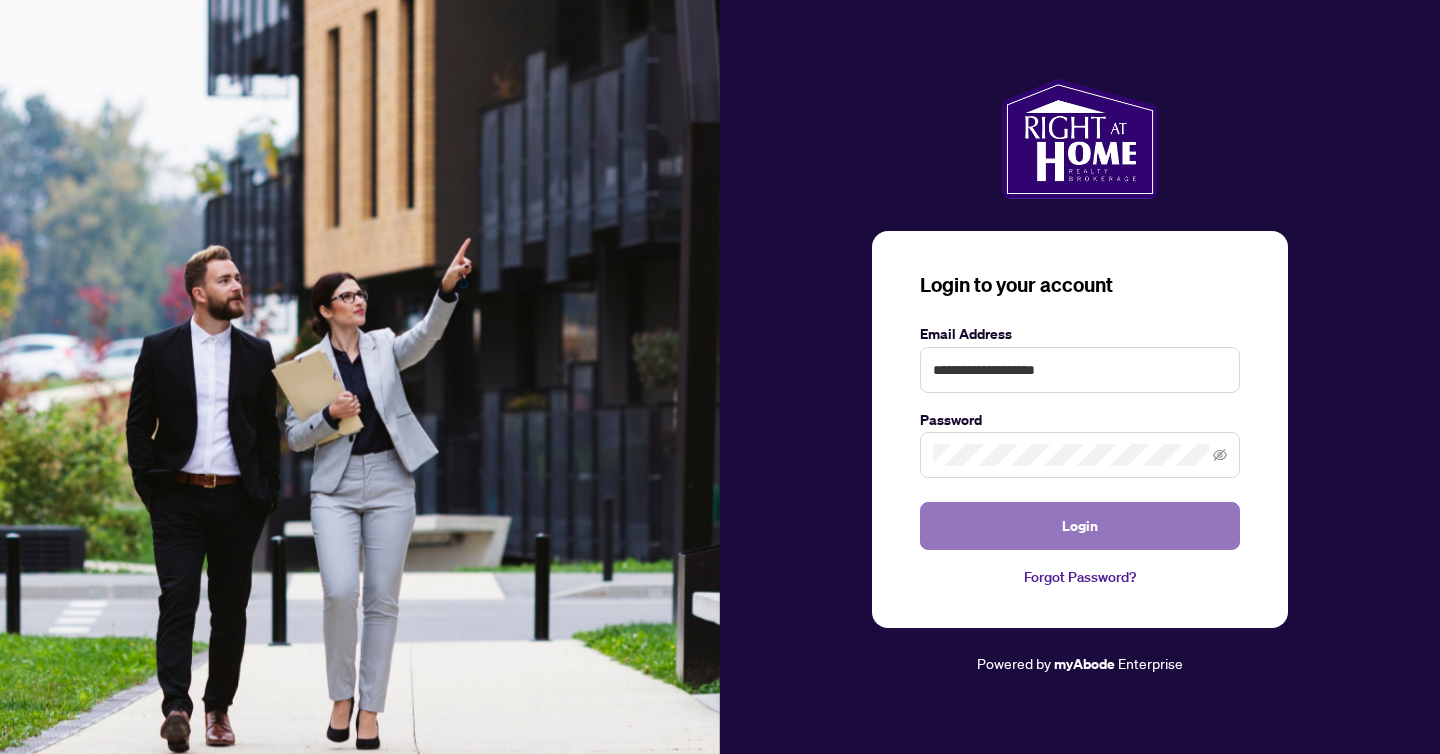 click on "Login" at bounding box center [1080, 526] 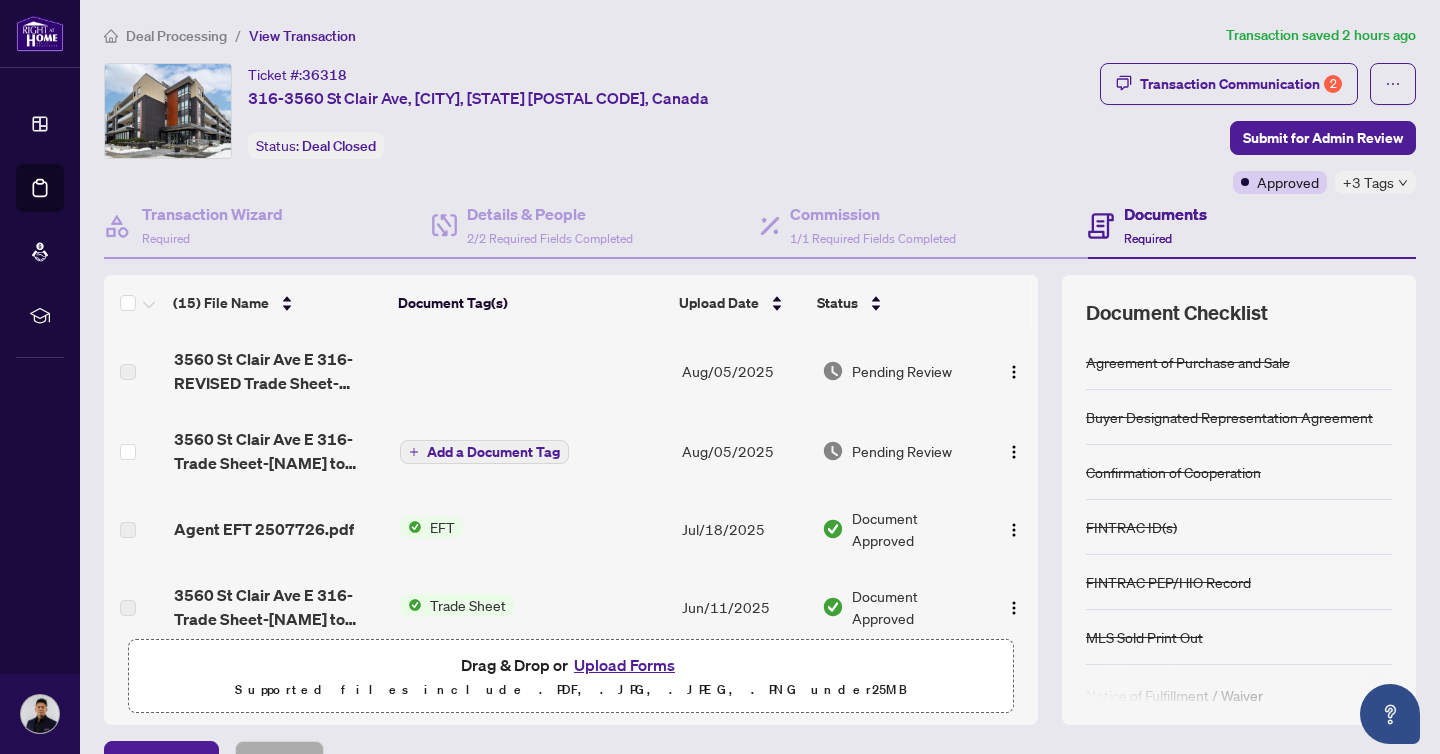 scroll, scrollTop: 0, scrollLeft: 0, axis: both 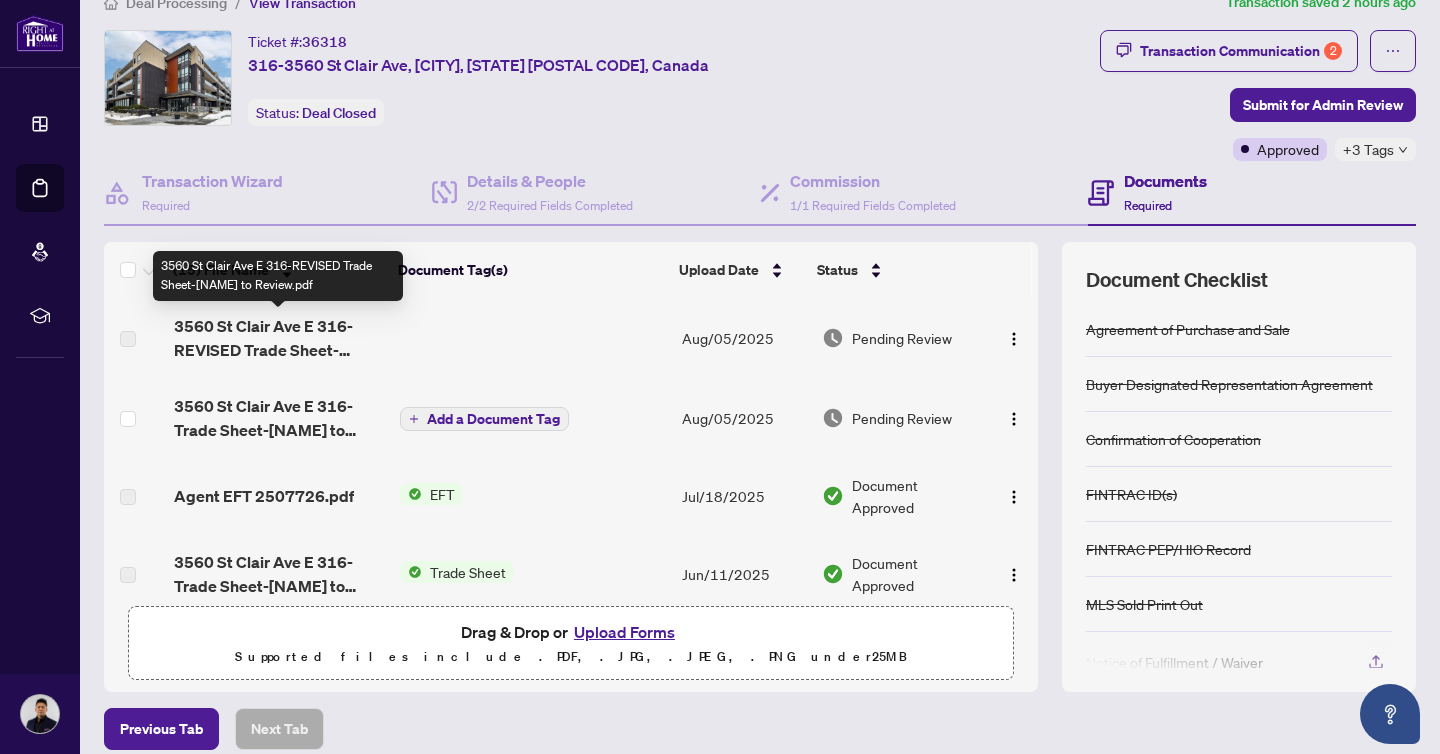 click on "3560 St Clair Ave E 316-REVISED Trade Sheet-[NAME] to Review.pdf" at bounding box center (279, 338) 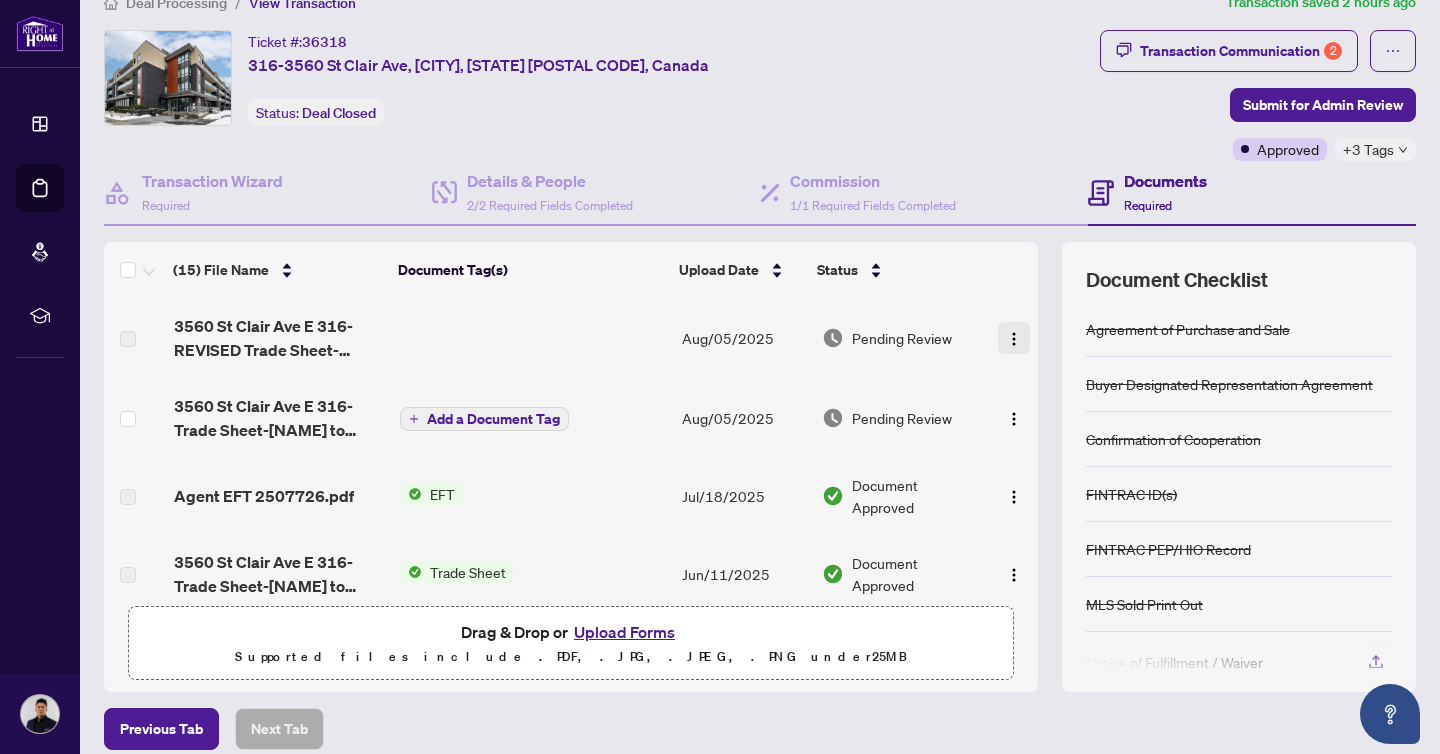 click at bounding box center [1014, 339] 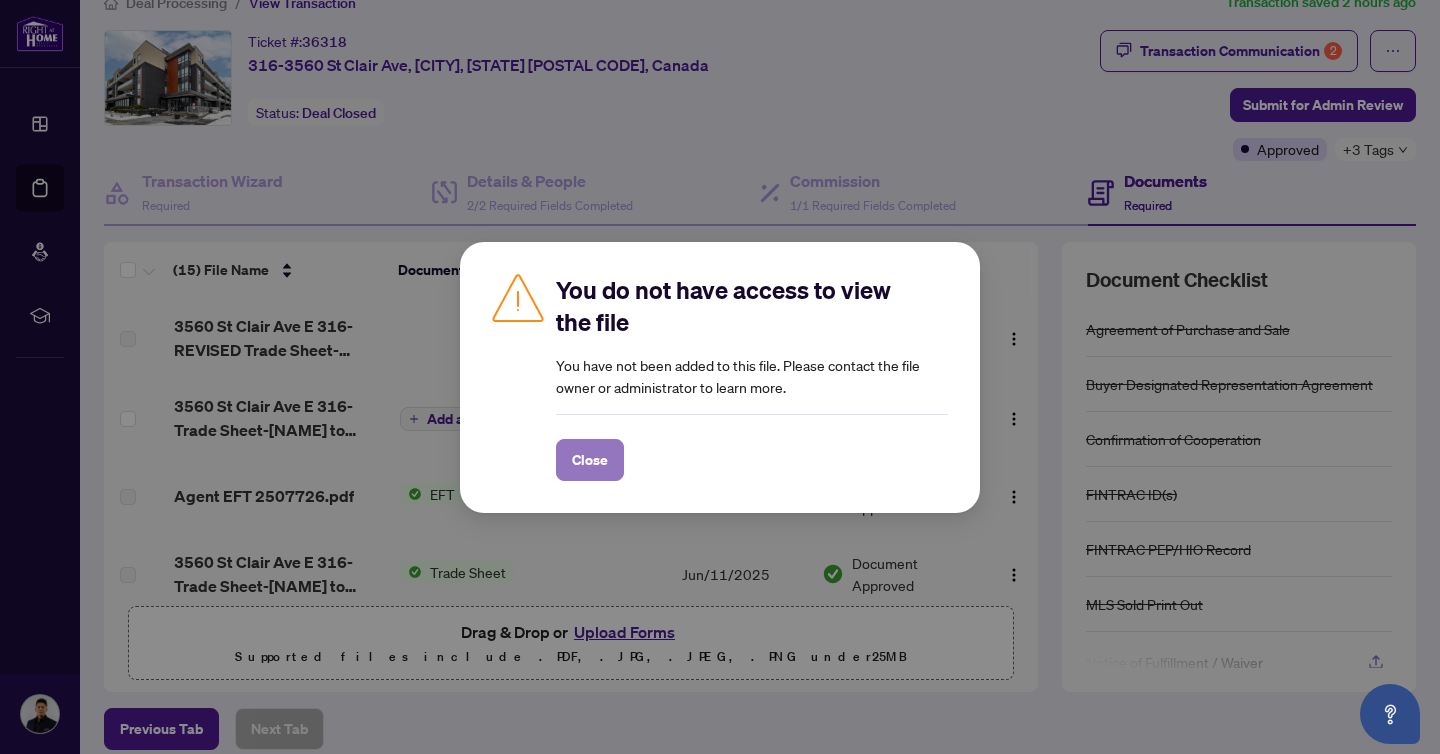 click on "Close" at bounding box center (590, 460) 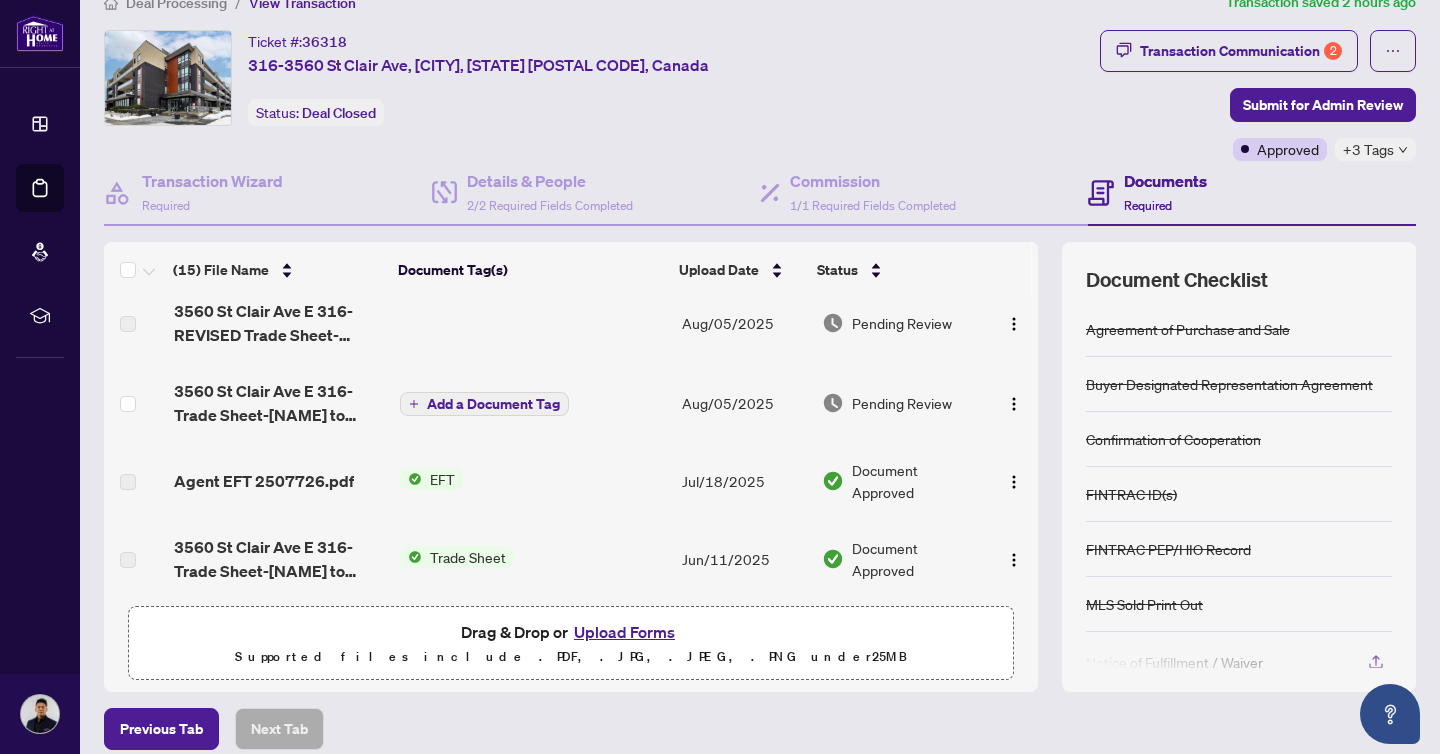 scroll, scrollTop: 0, scrollLeft: 0, axis: both 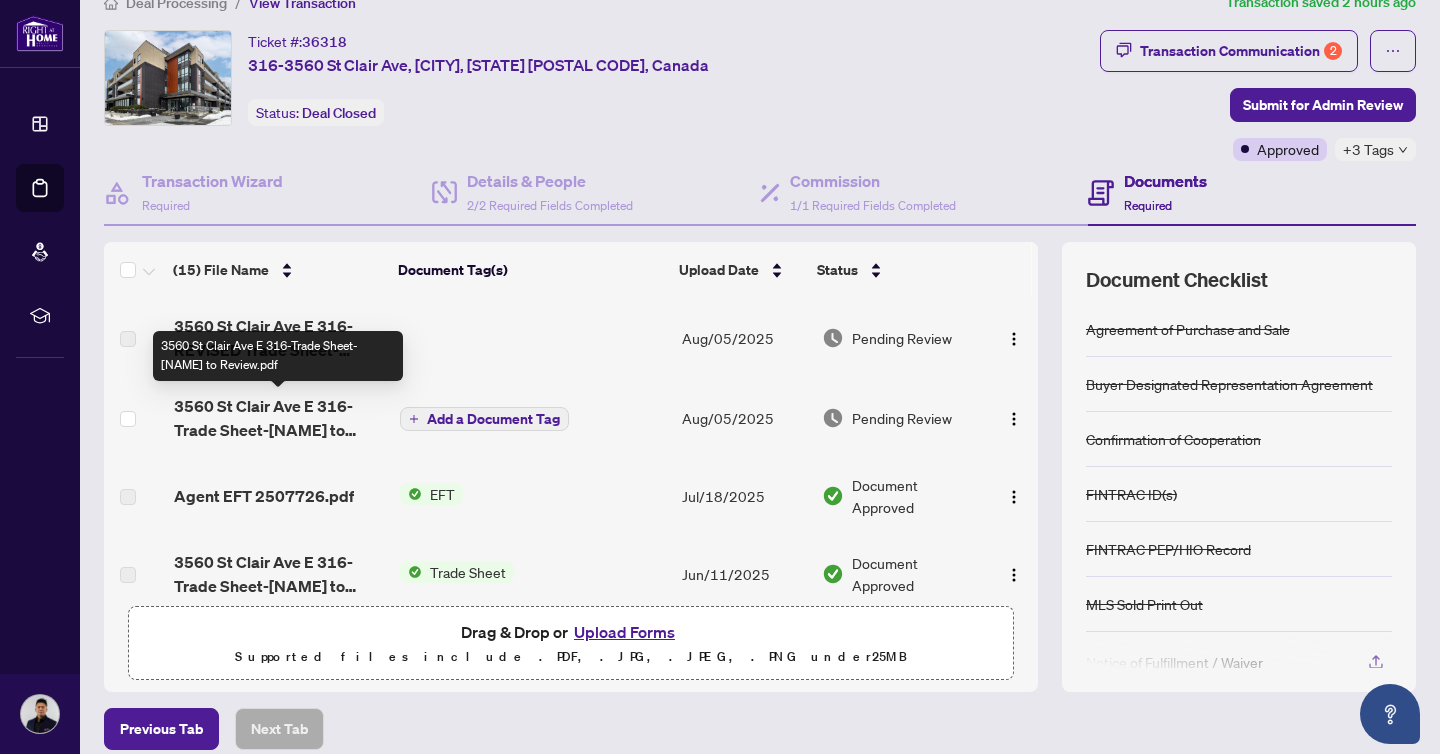 click on "3560 St Clair Ave E 316-Trade Sheet-[NAME] to Review.pdf" at bounding box center [279, 418] 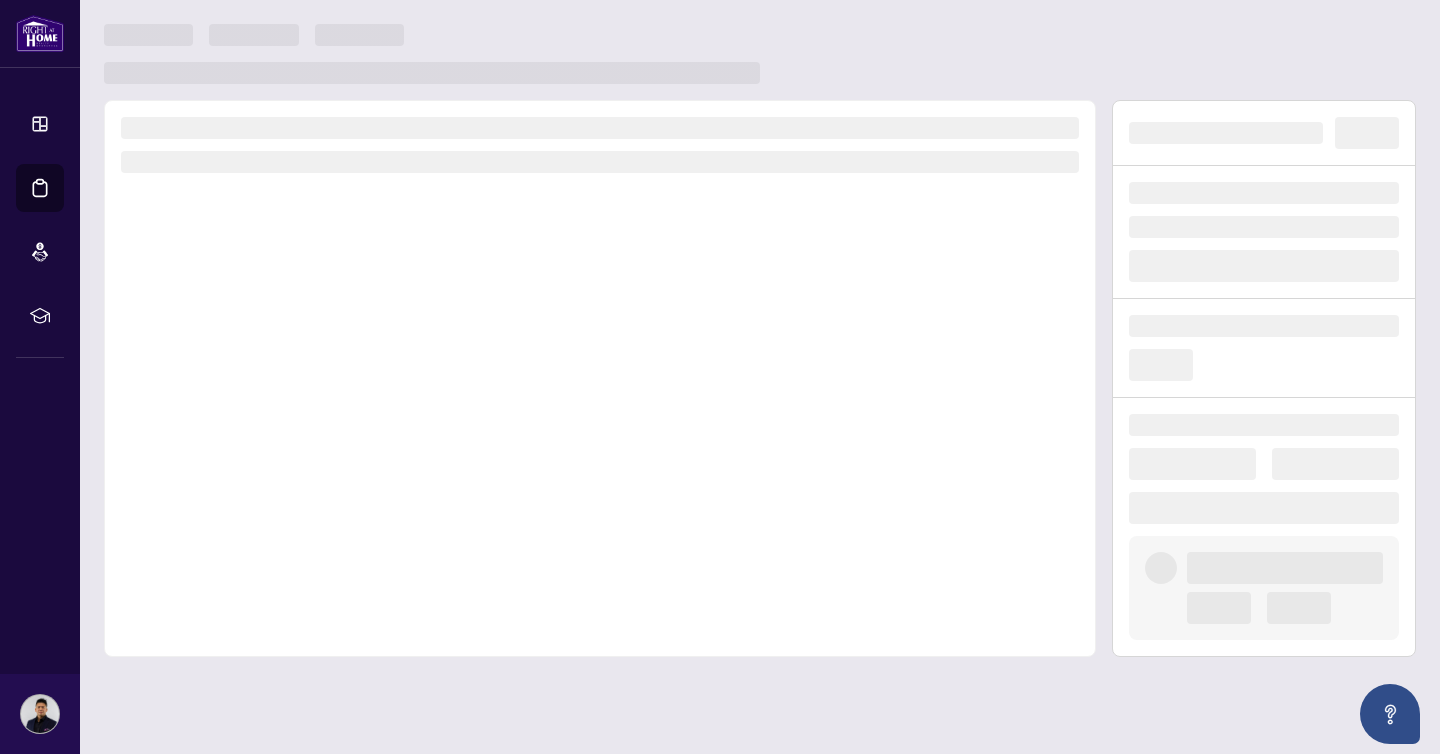 scroll, scrollTop: 0, scrollLeft: 0, axis: both 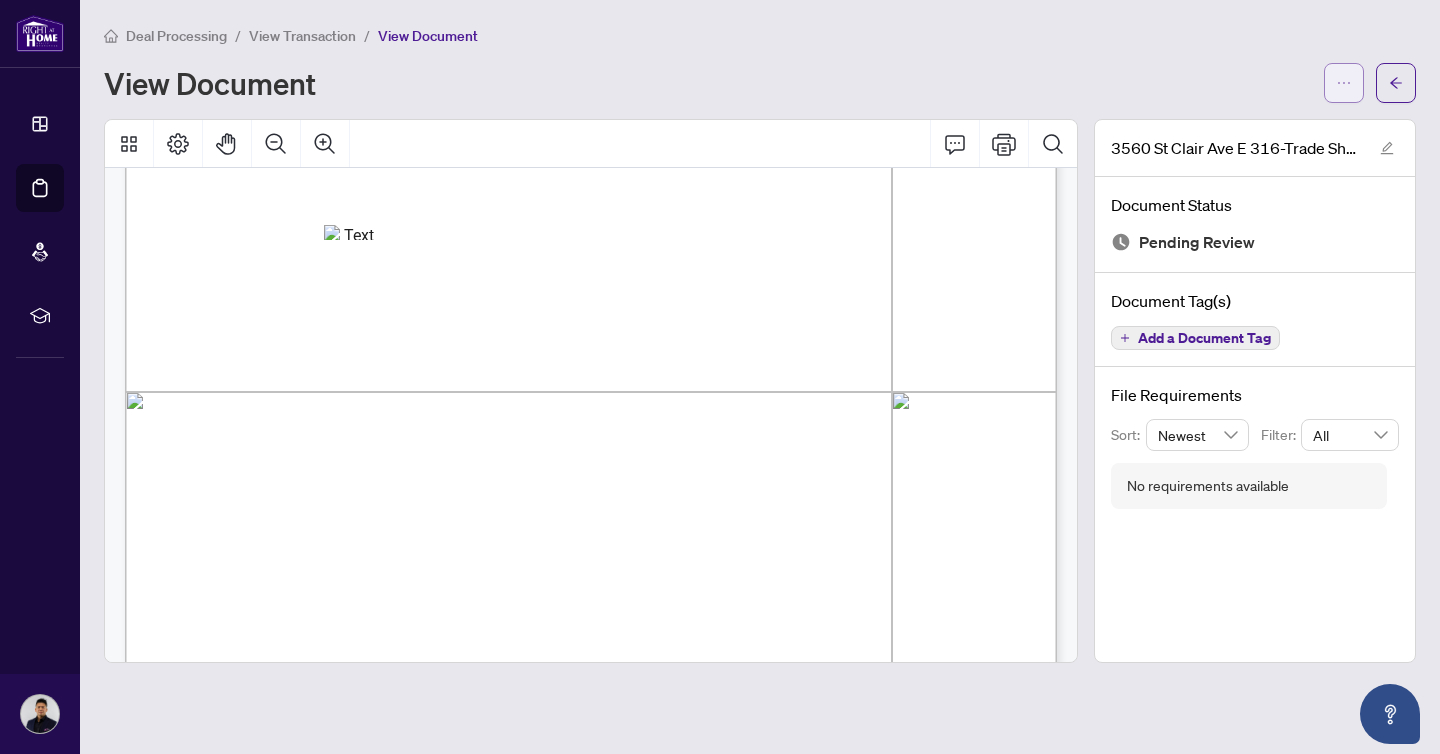 click at bounding box center (1344, 83) 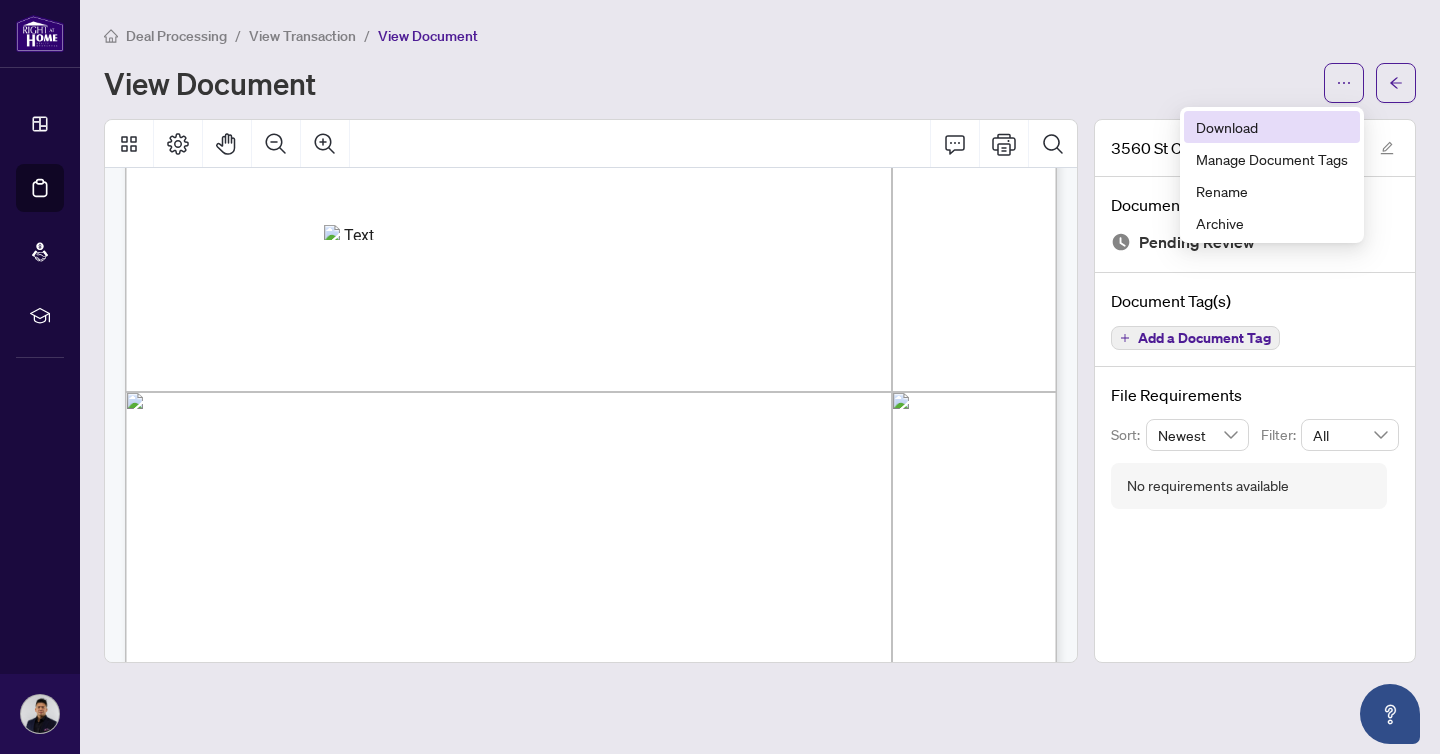 click on "Download" at bounding box center [1272, 127] 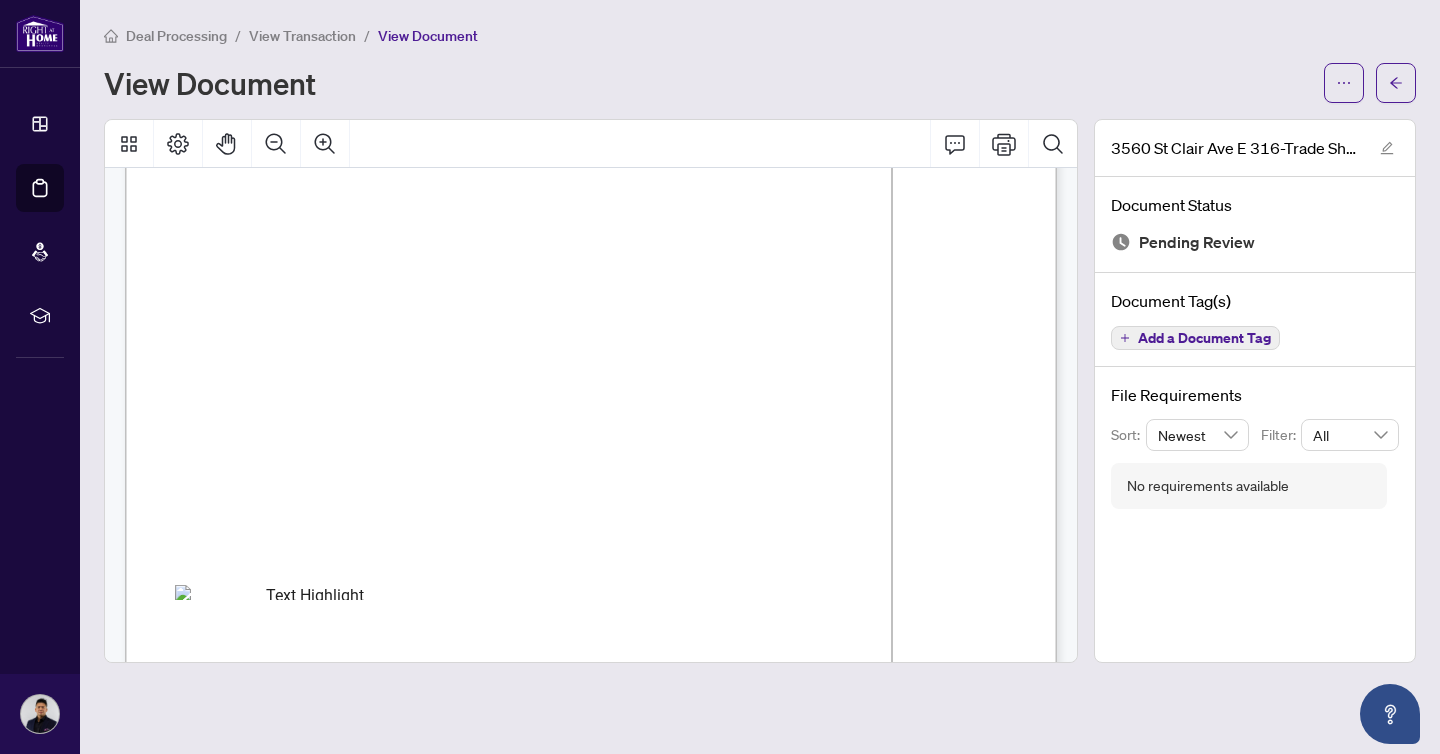 scroll, scrollTop: 39, scrollLeft: 0, axis: vertical 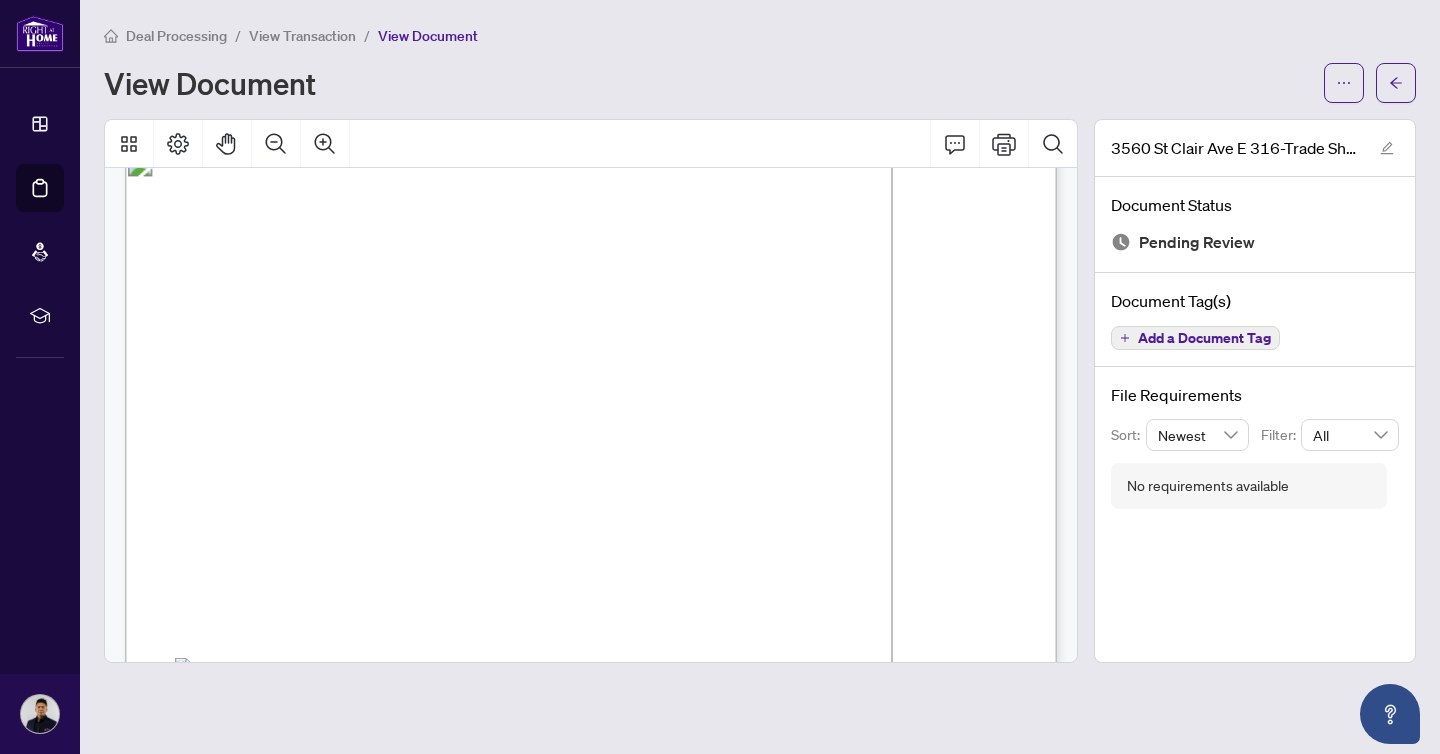 drag, startPoint x: 441, startPoint y: 386, endPoint x: 274, endPoint y: 386, distance: 167 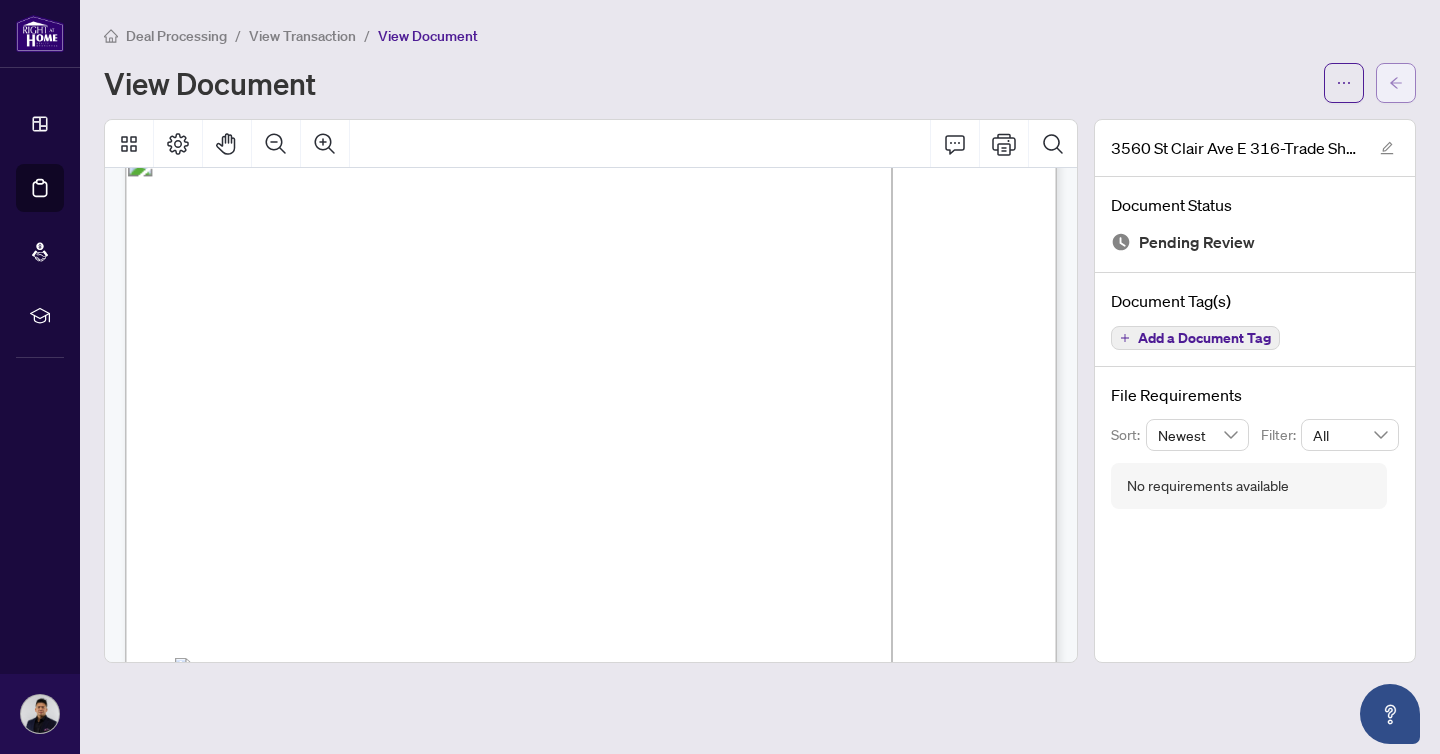 click 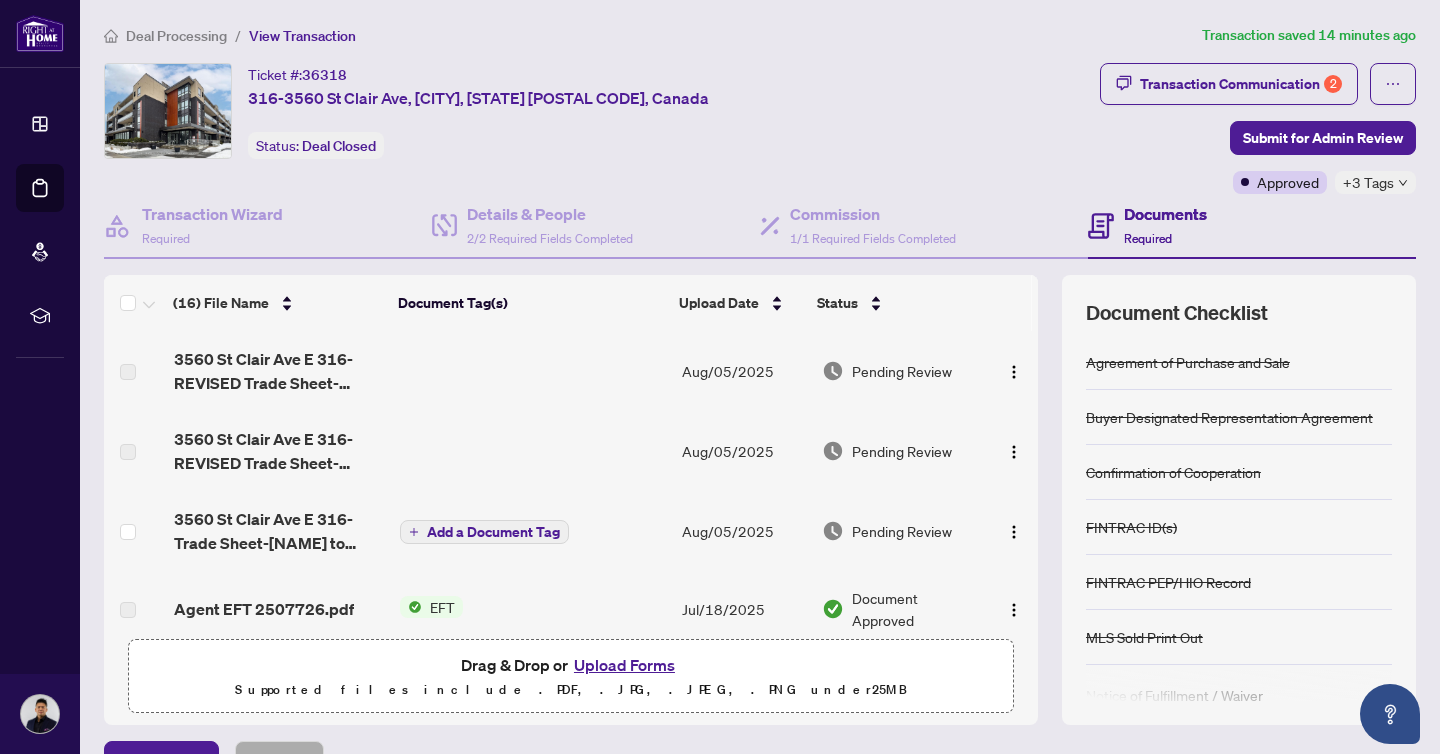 click on "EFT" at bounding box center [533, 609] 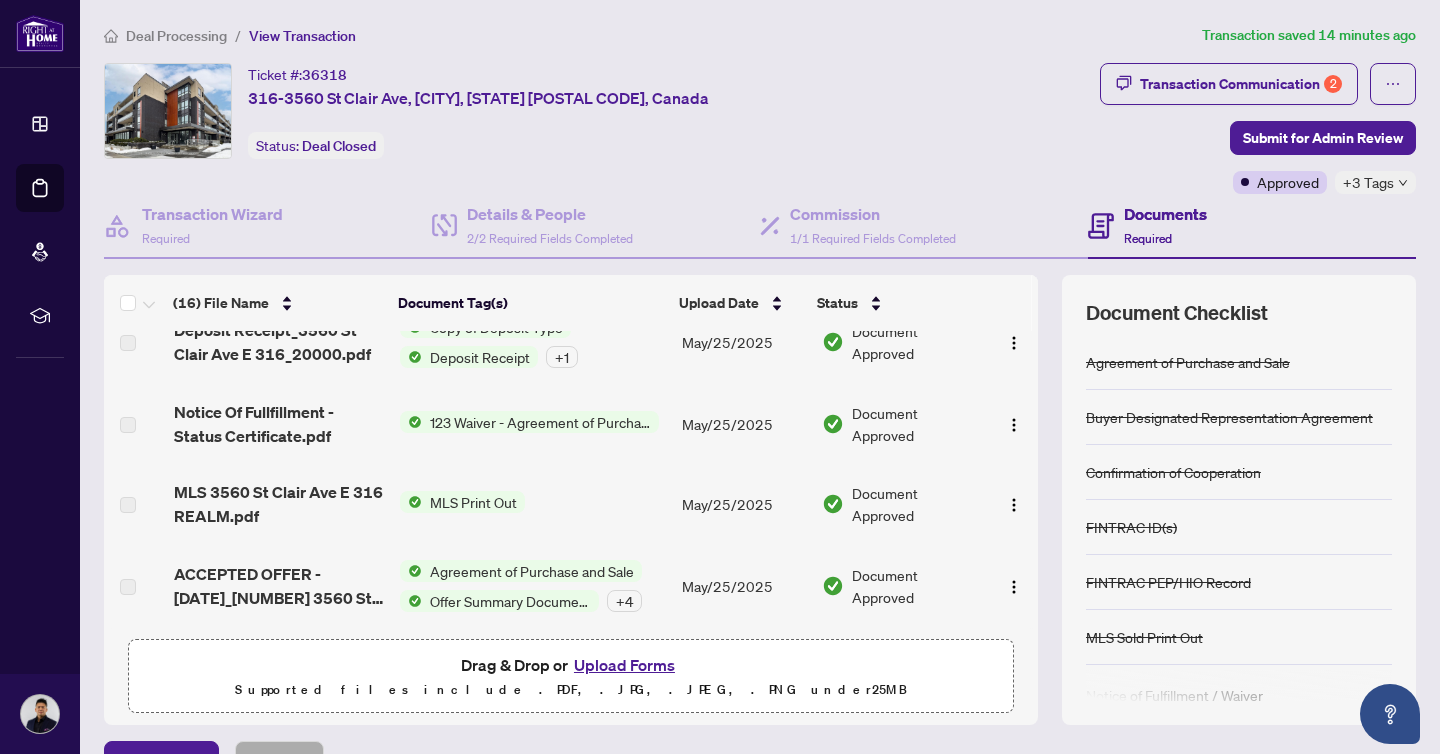 scroll, scrollTop: 0, scrollLeft: 0, axis: both 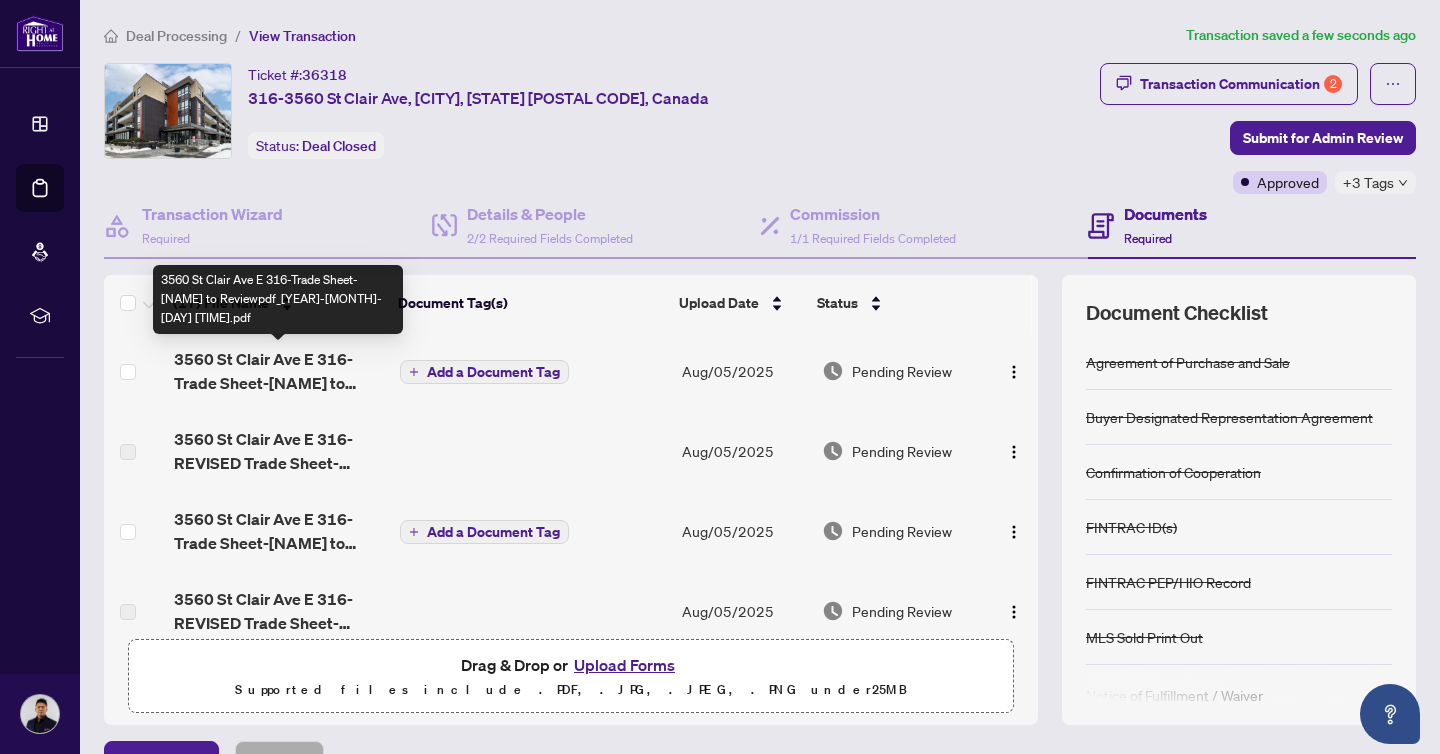 click on "3560 St Clair Ave E 316-Trade Sheet-[NAME] to Reviewpdf_[YEAR]-[MONTH]-[DAY] [TIME].pdf" at bounding box center (279, 371) 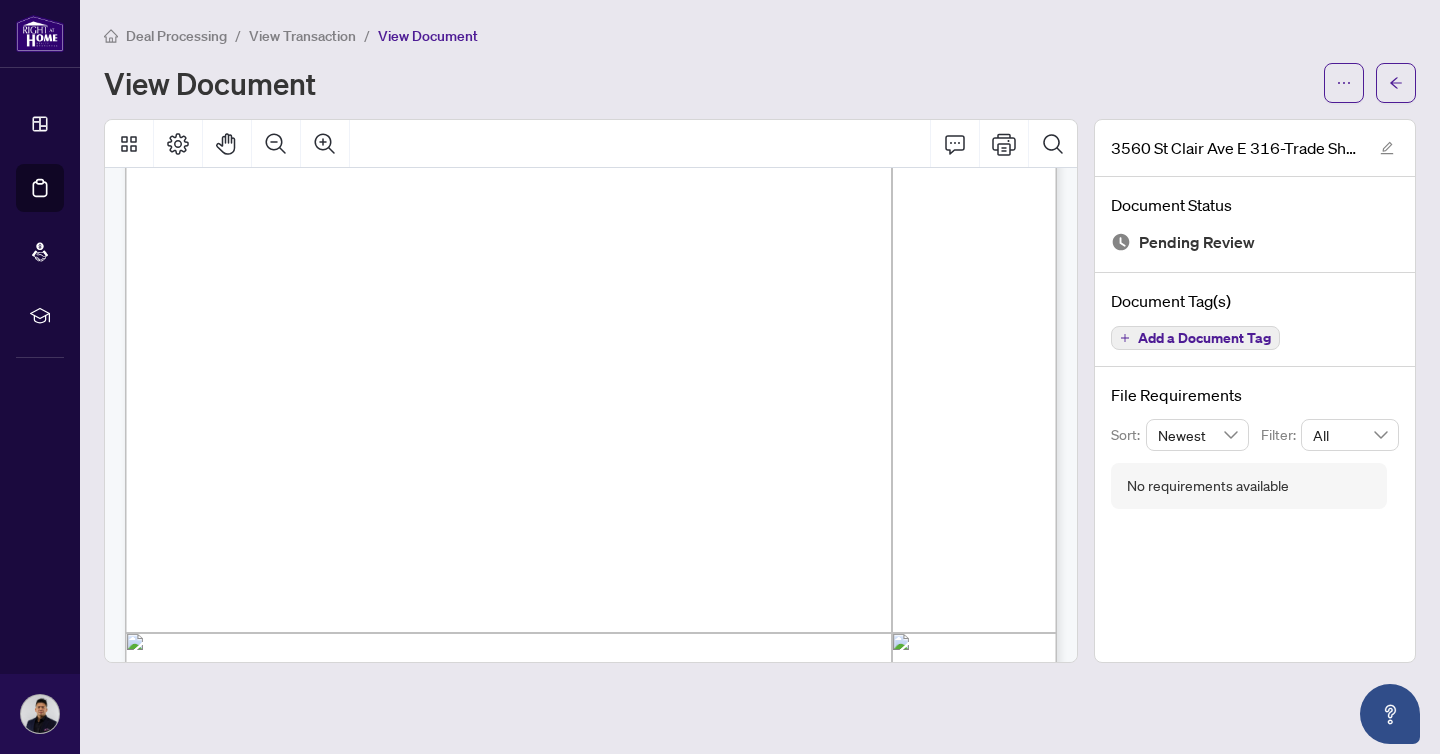 scroll, scrollTop: 0, scrollLeft: 0, axis: both 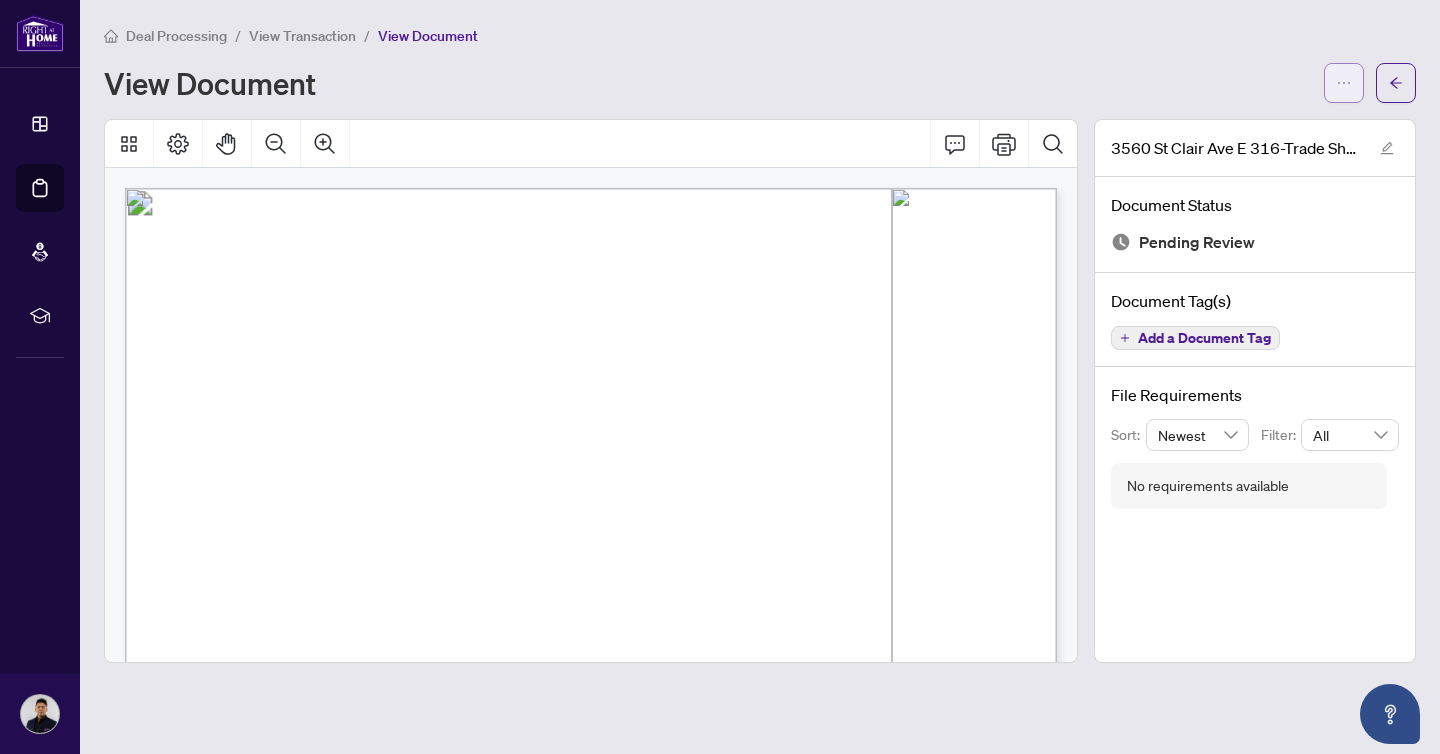 click at bounding box center (1344, 83) 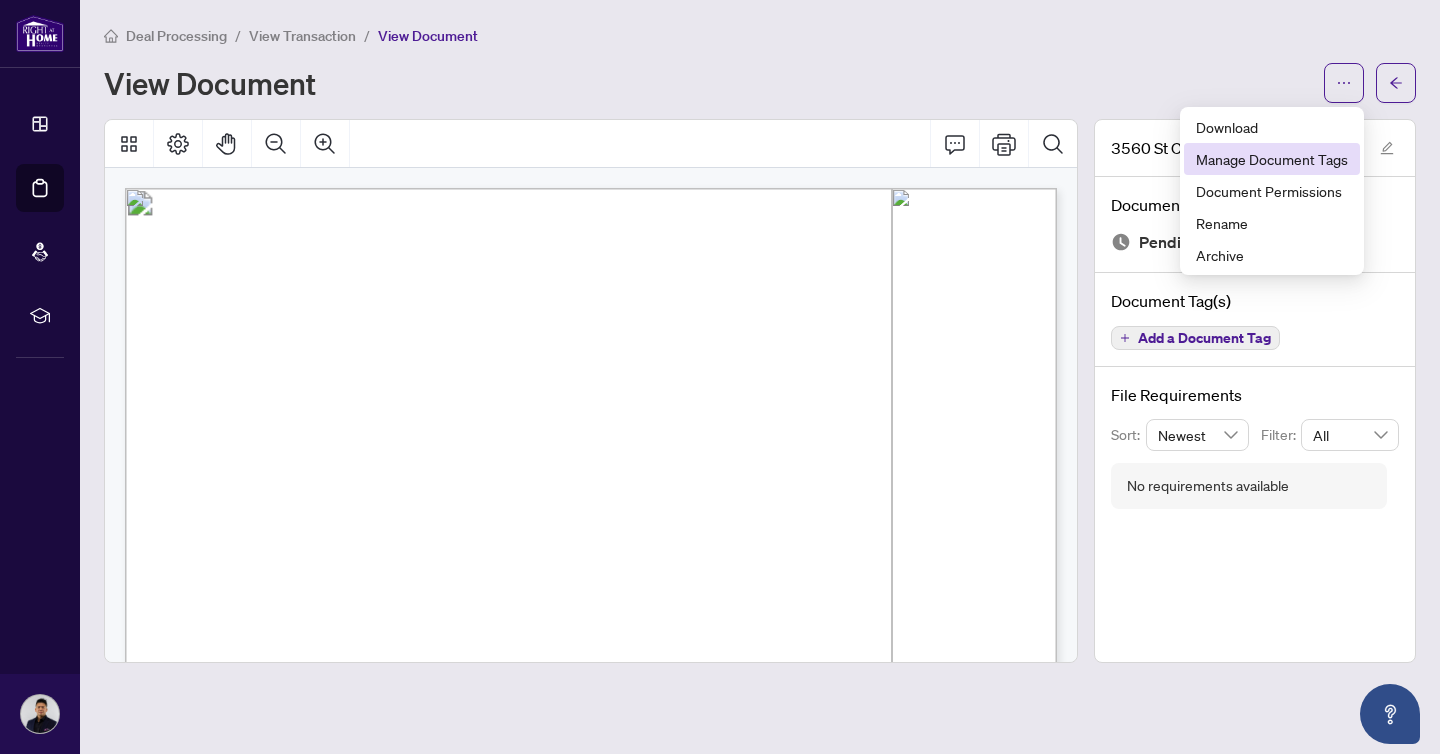 click on "Manage Document Tags" at bounding box center [1272, 159] 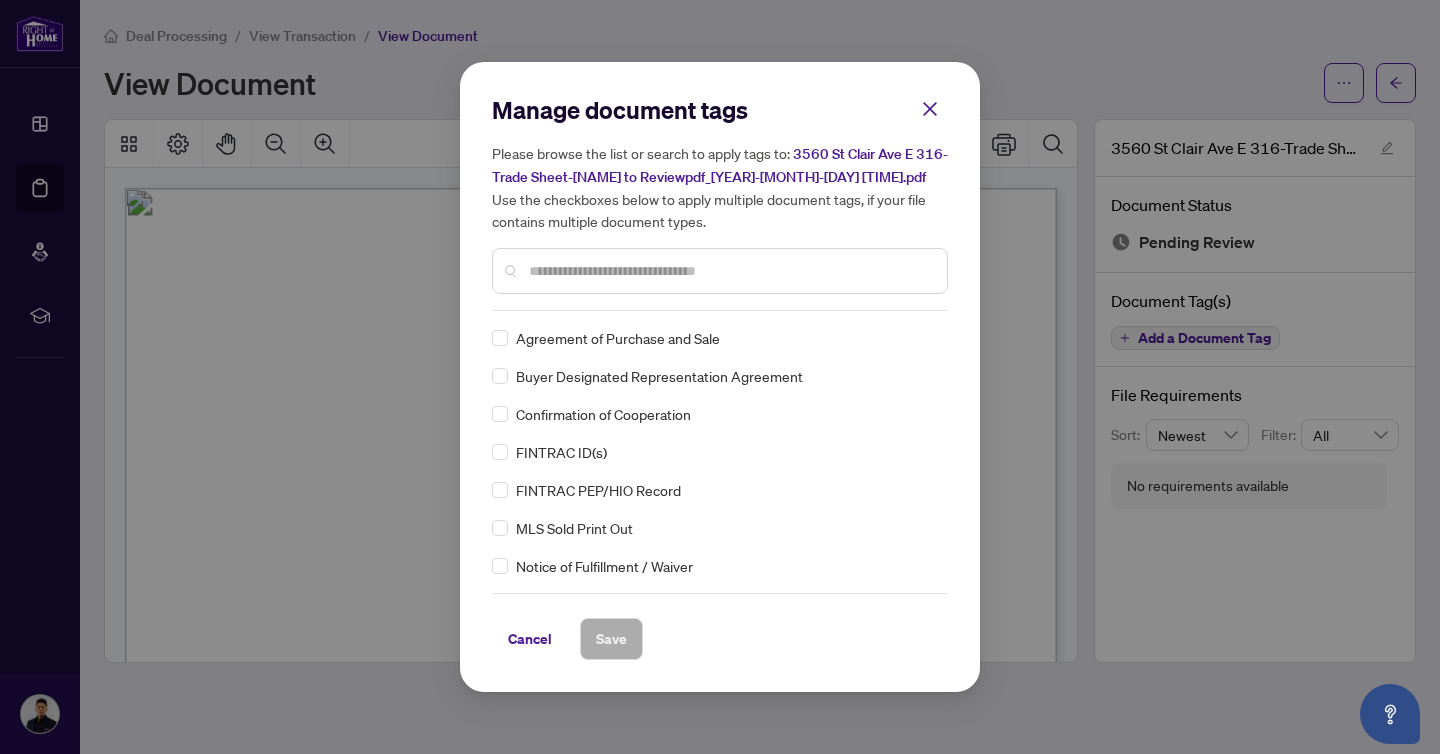 click at bounding box center (730, 271) 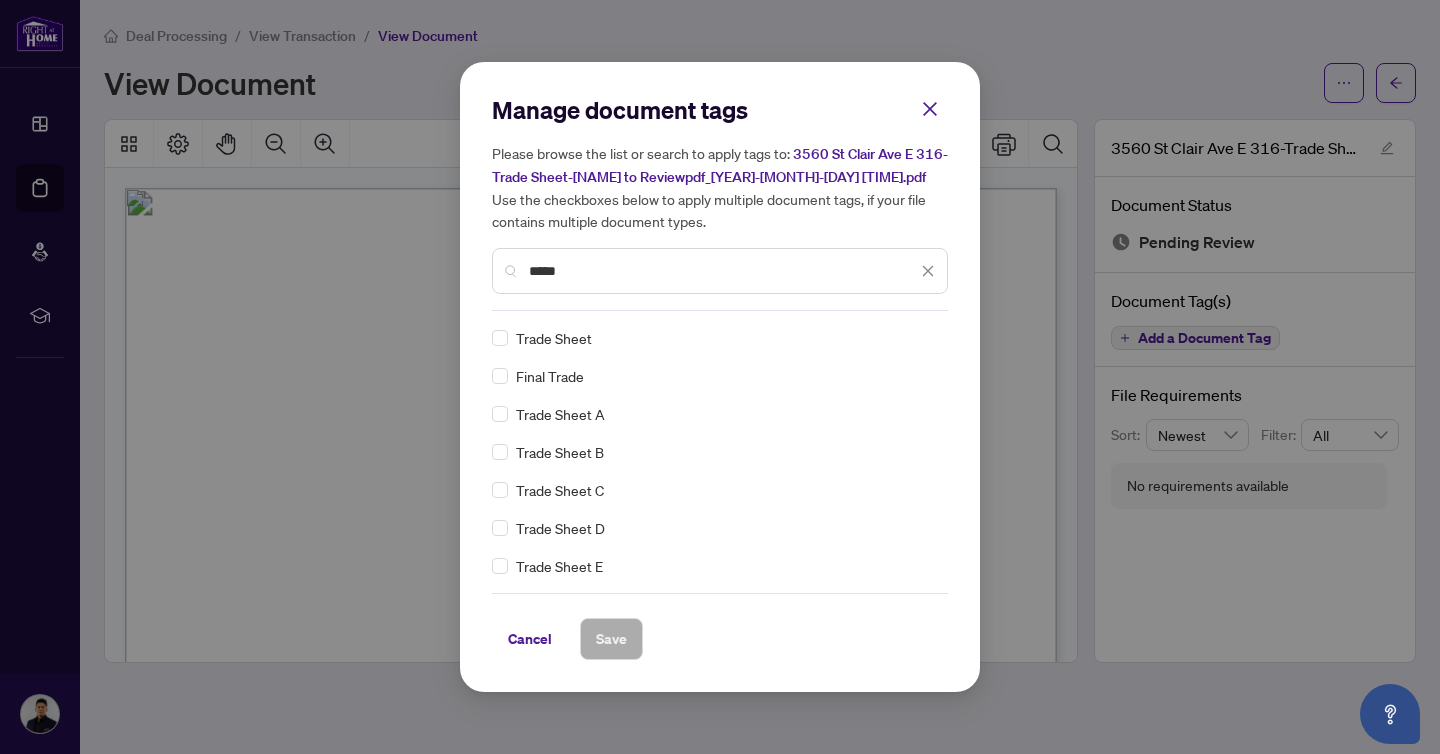 type on "*****" 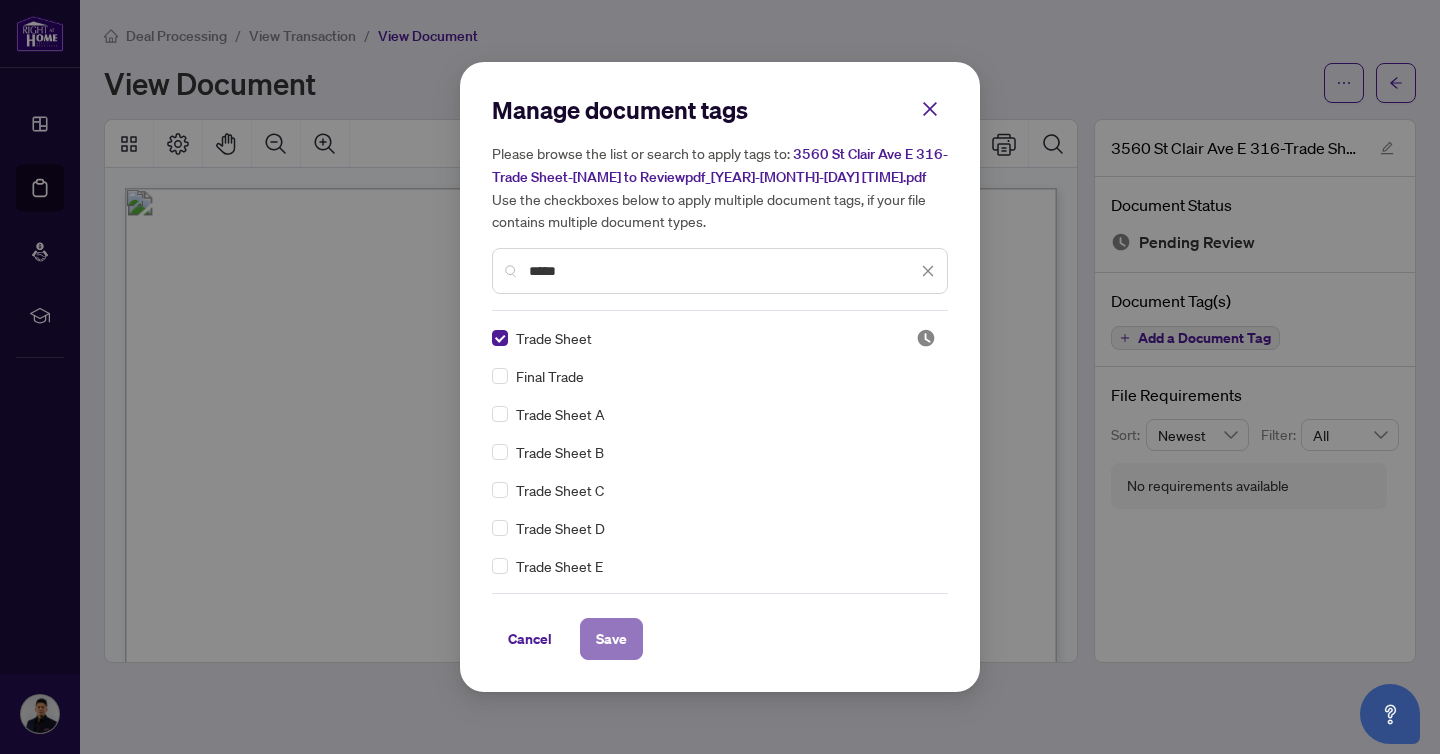 click on "Save" at bounding box center [611, 639] 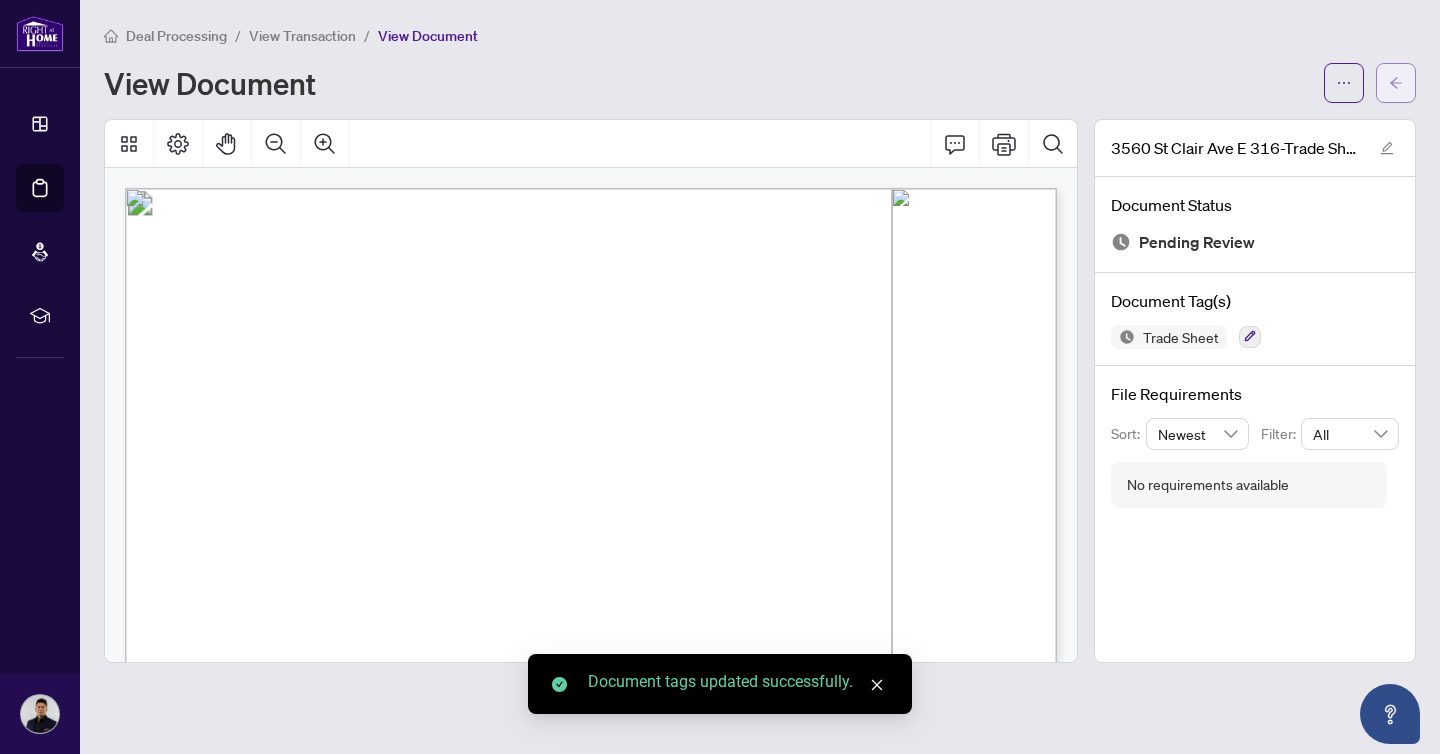 click at bounding box center [1396, 83] 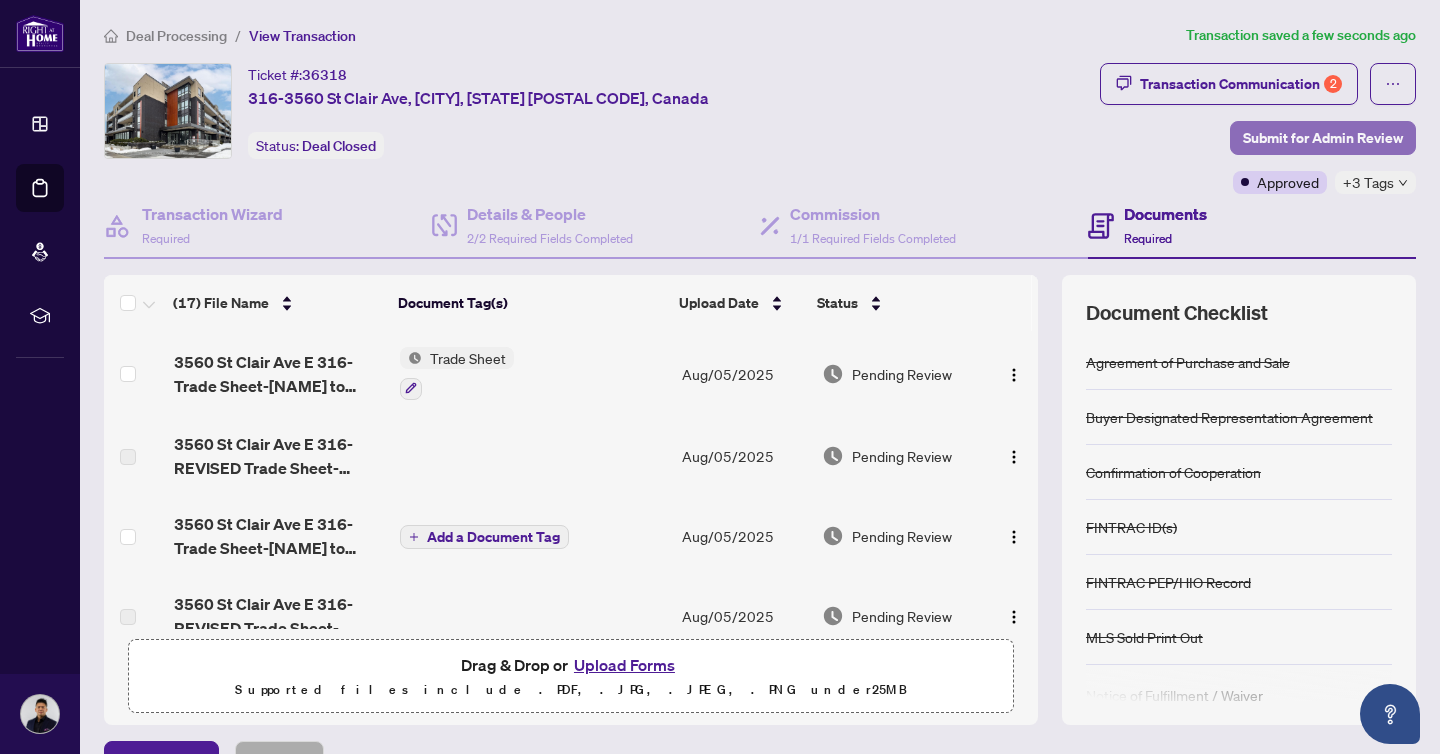 click on "Submit for Admin Review" at bounding box center [1323, 138] 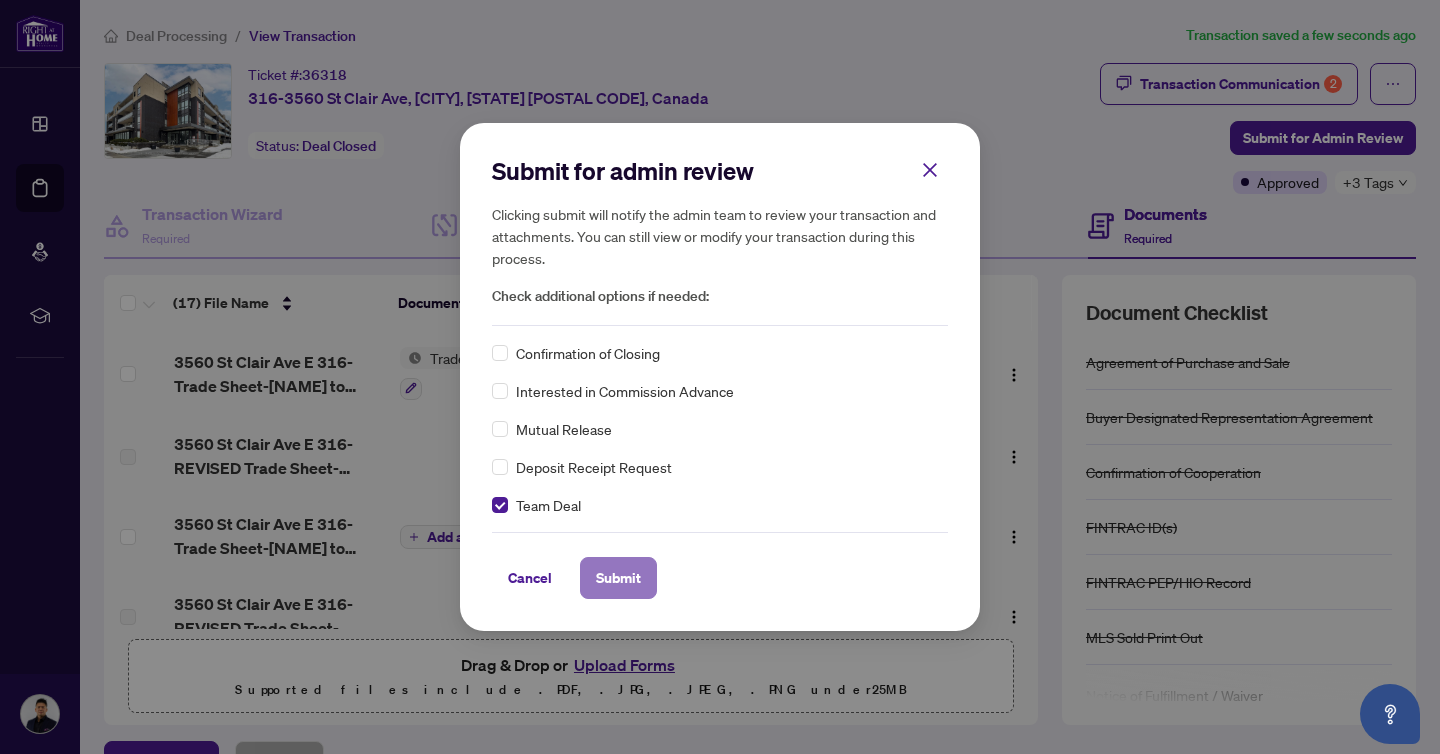 click on "Submit" at bounding box center (618, 578) 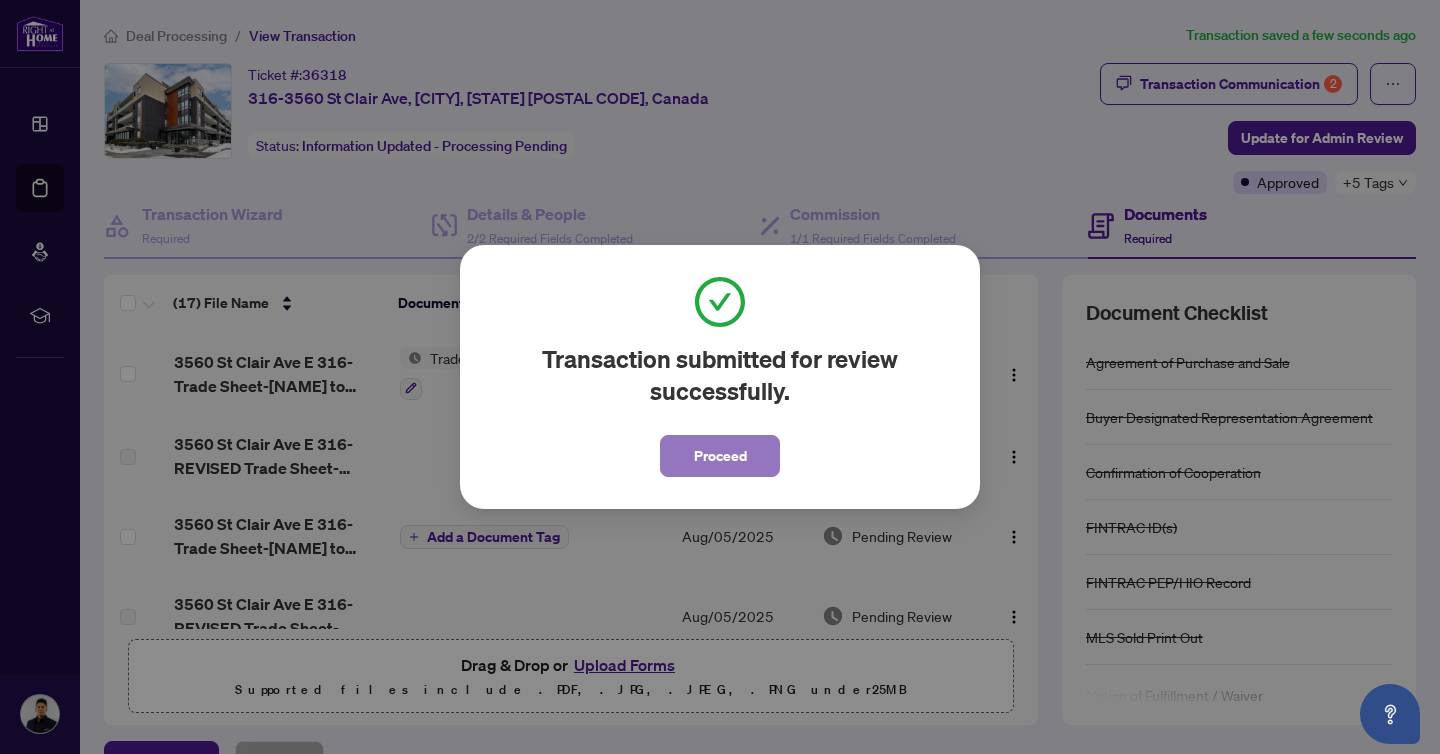 click on "Proceed" at bounding box center (720, 456) 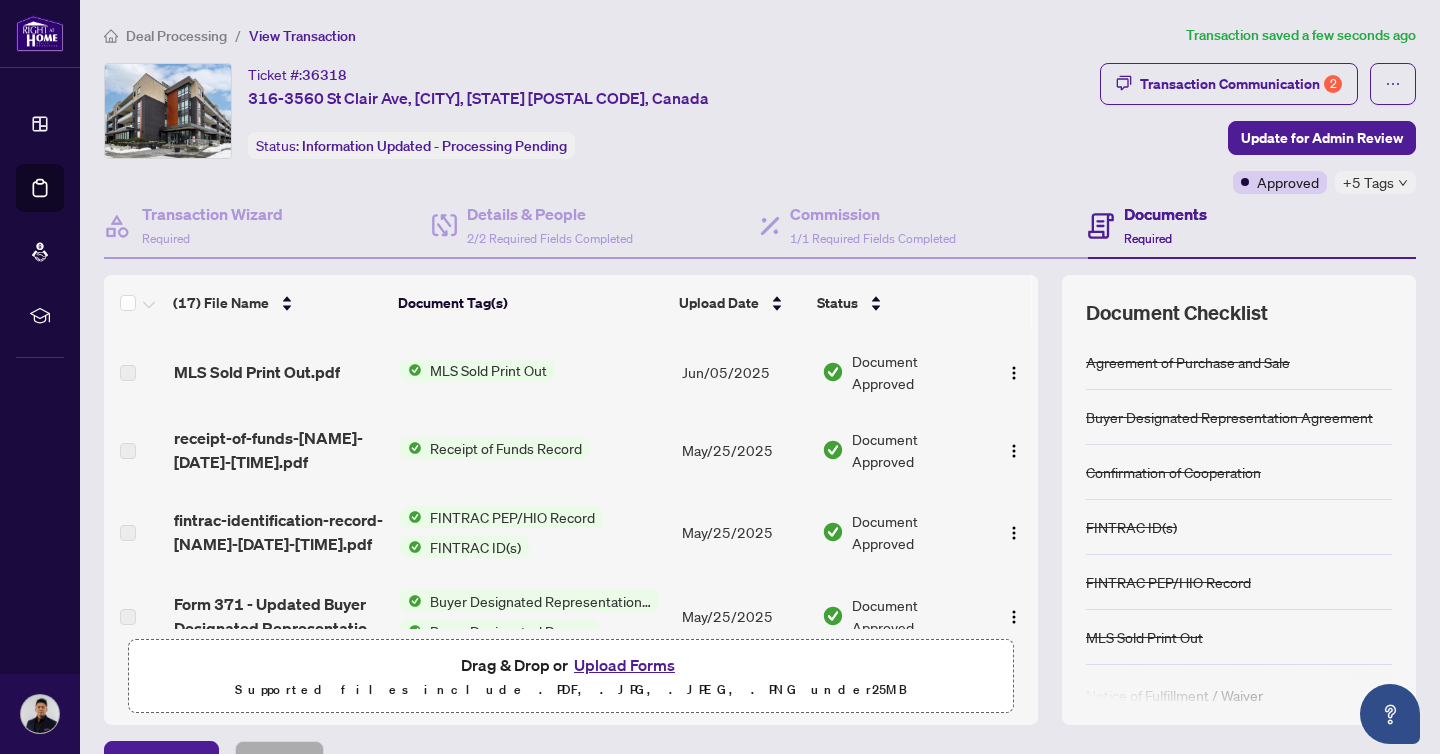 scroll, scrollTop: 614, scrollLeft: 0, axis: vertical 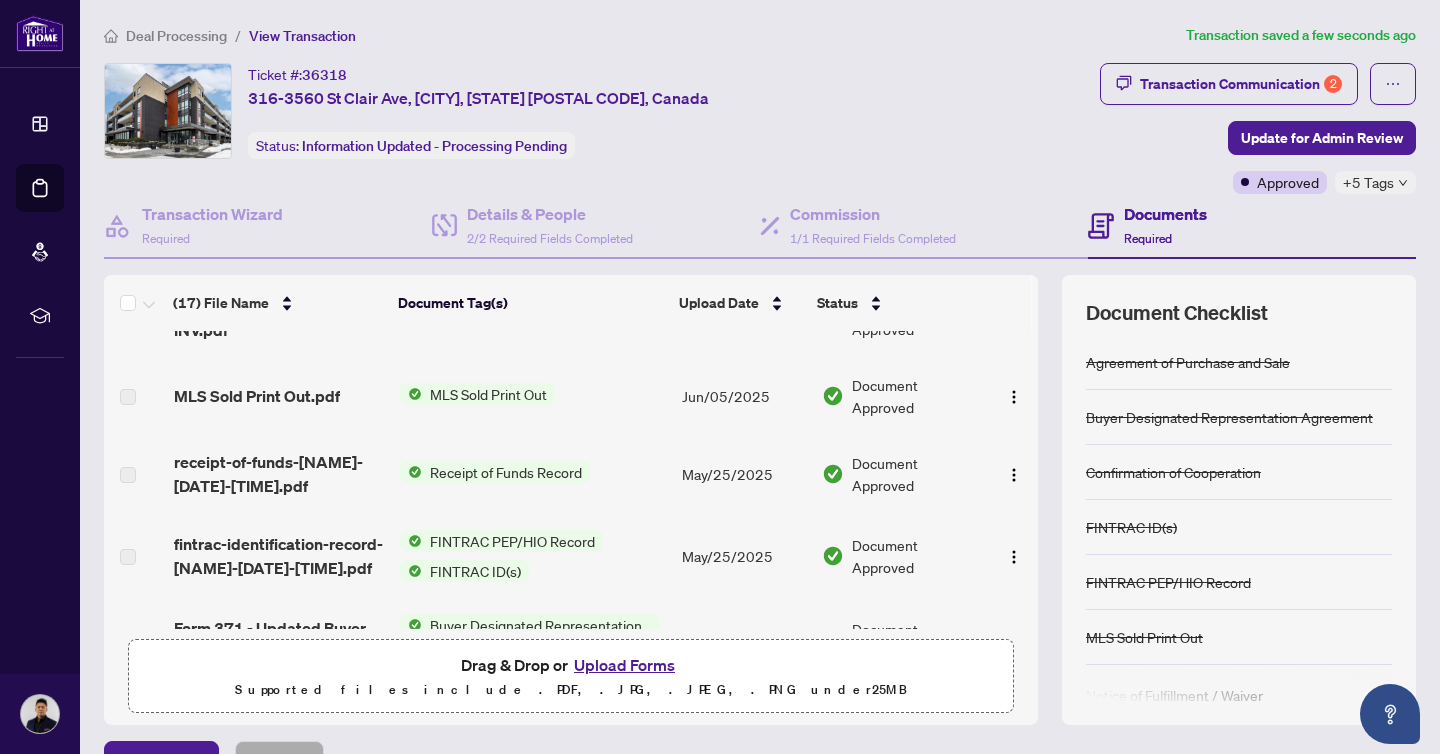 click on "MLS Sold Print Out" at bounding box center (488, 394) 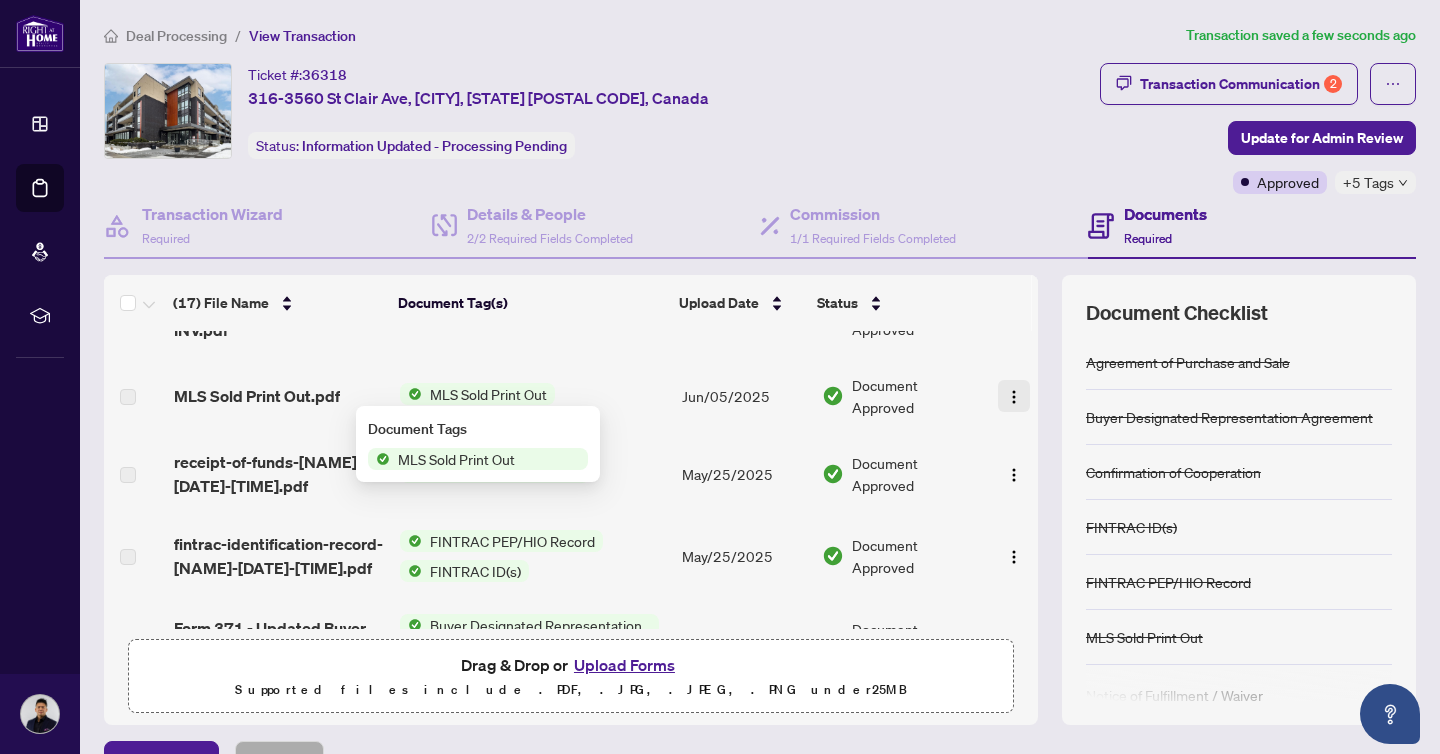 click at bounding box center (1014, 397) 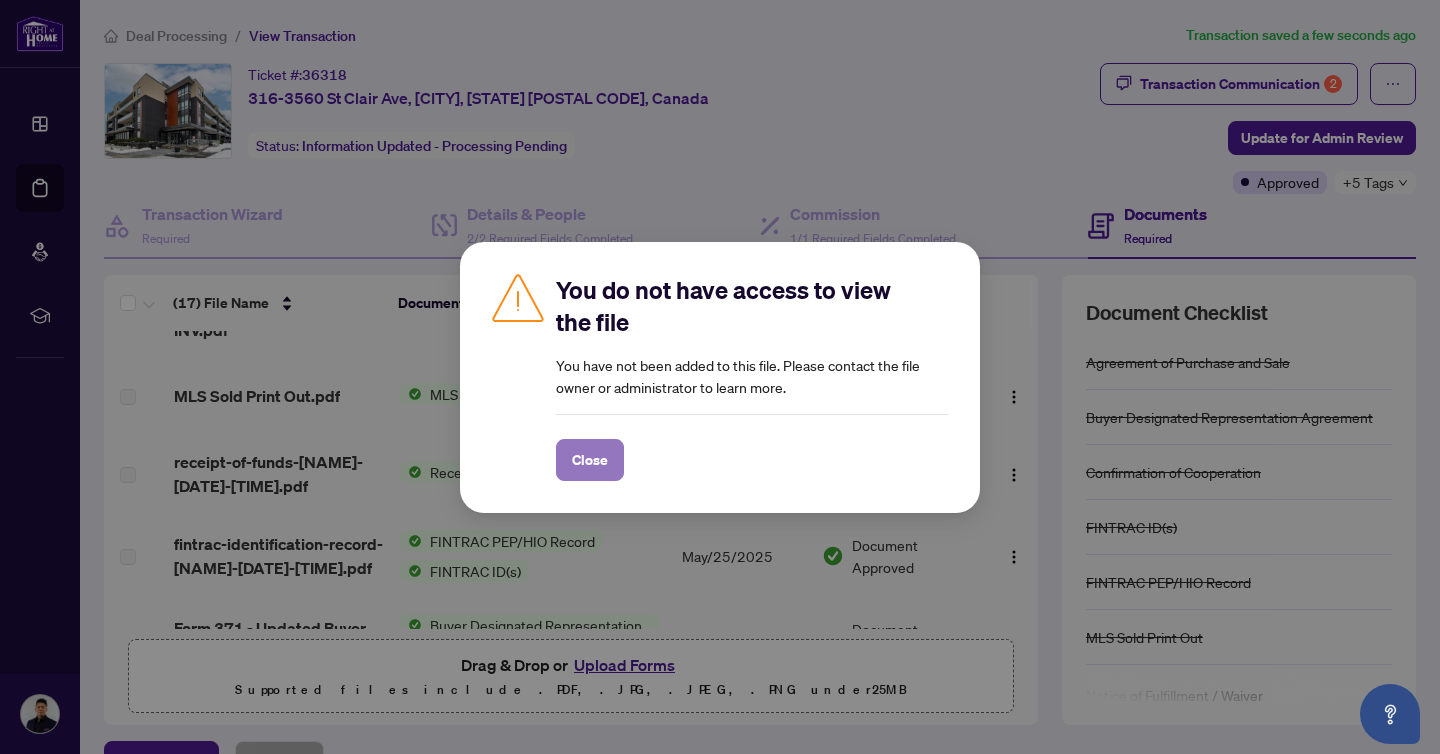 click on "Close" at bounding box center (590, 460) 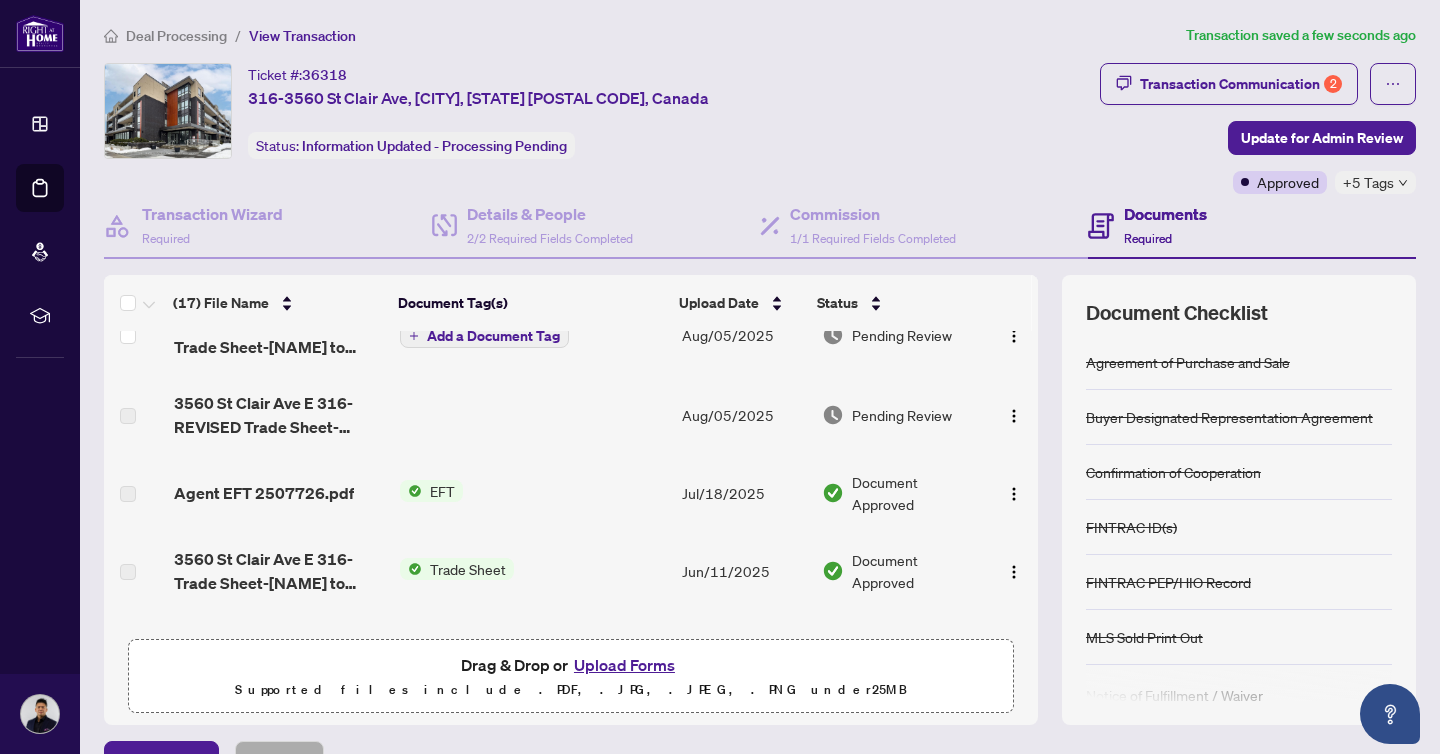 scroll, scrollTop: 0, scrollLeft: 0, axis: both 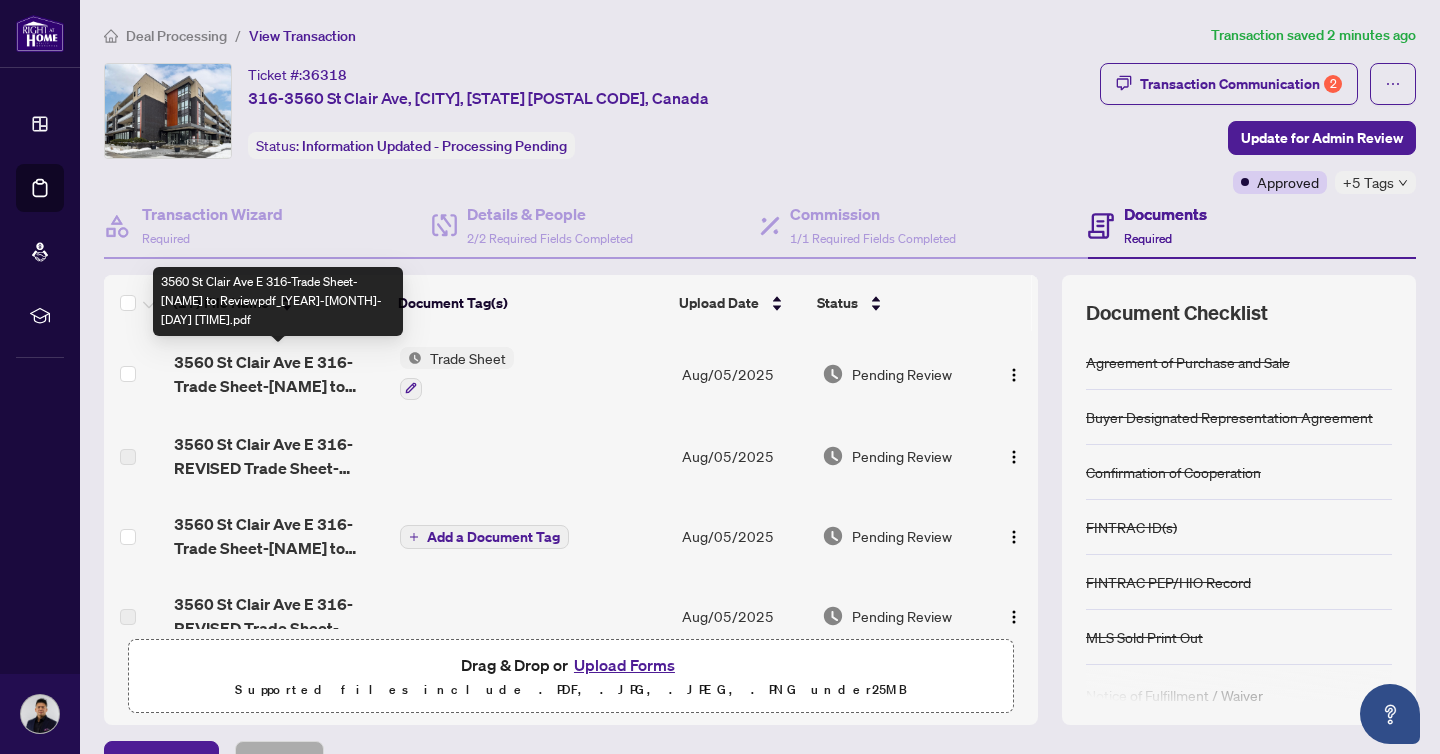 click on "3560 St Clair Ave E 316-Trade Sheet-[NAME] to Reviewpdf_[YEAR]-[MONTH]-[DAY] [TIME].pdf" at bounding box center (279, 374) 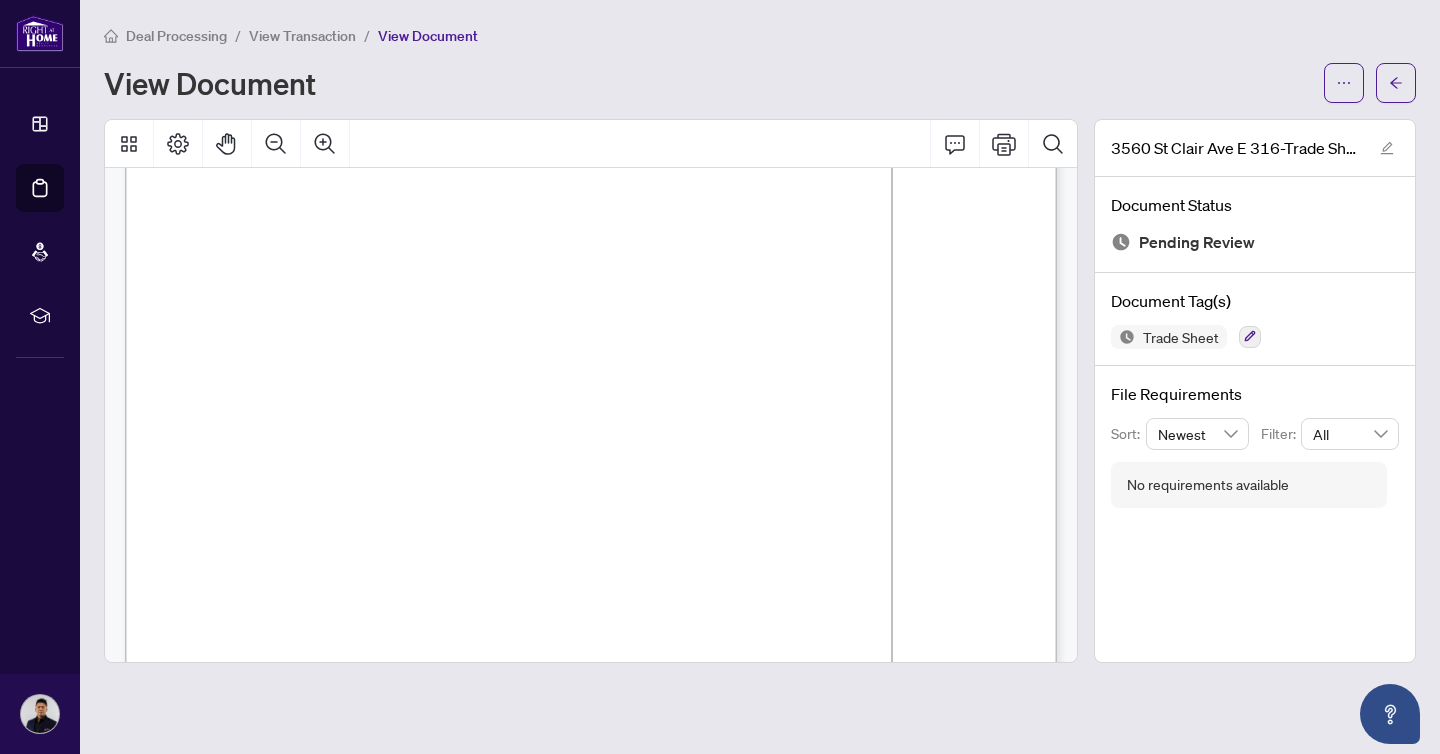 scroll, scrollTop: 74, scrollLeft: 0, axis: vertical 